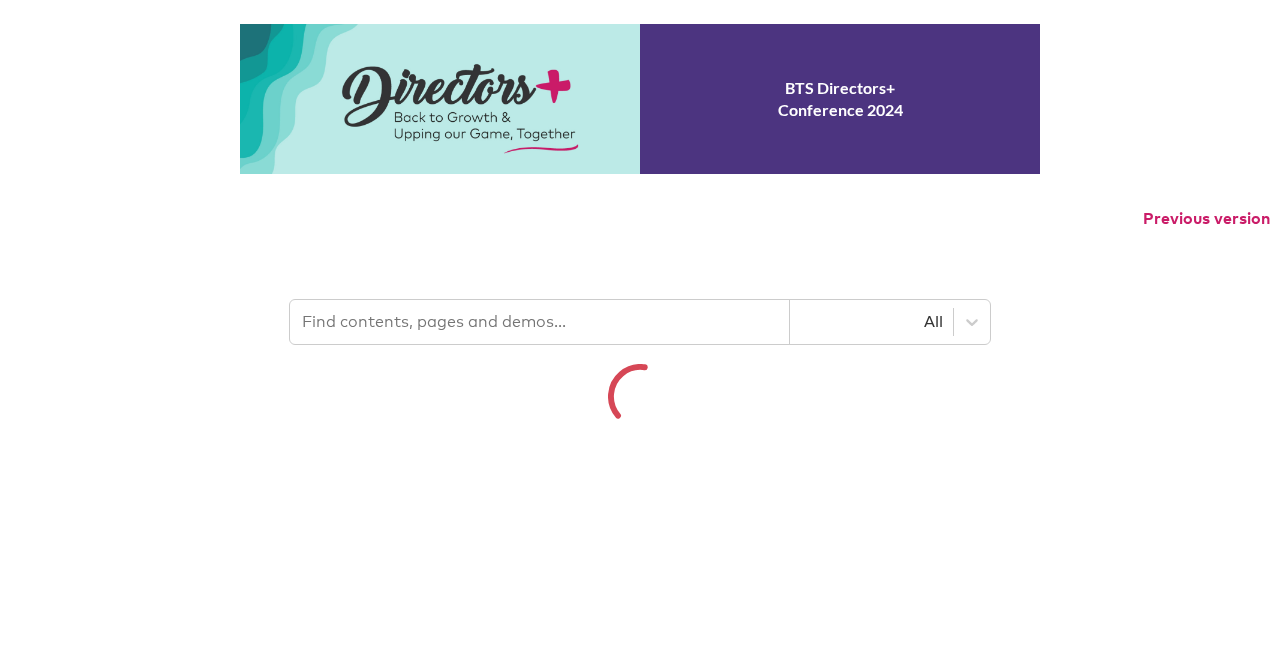 scroll, scrollTop: 0, scrollLeft: 0, axis: both 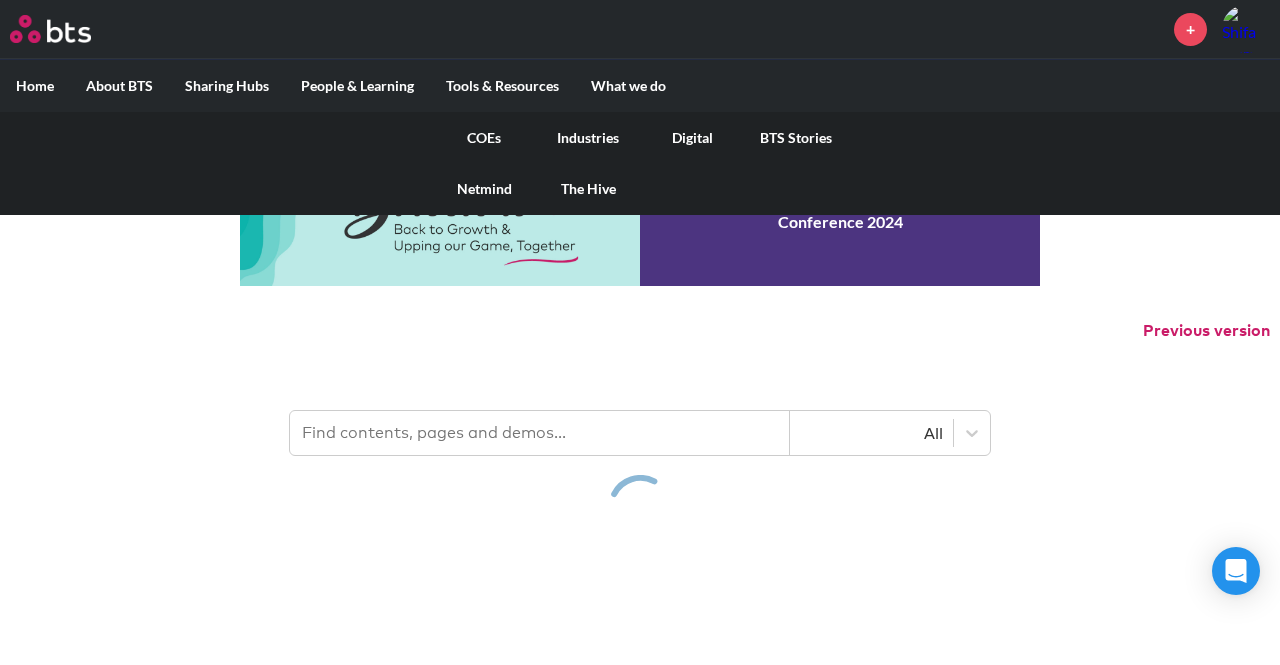 click on "Digital" at bounding box center (692, 138) 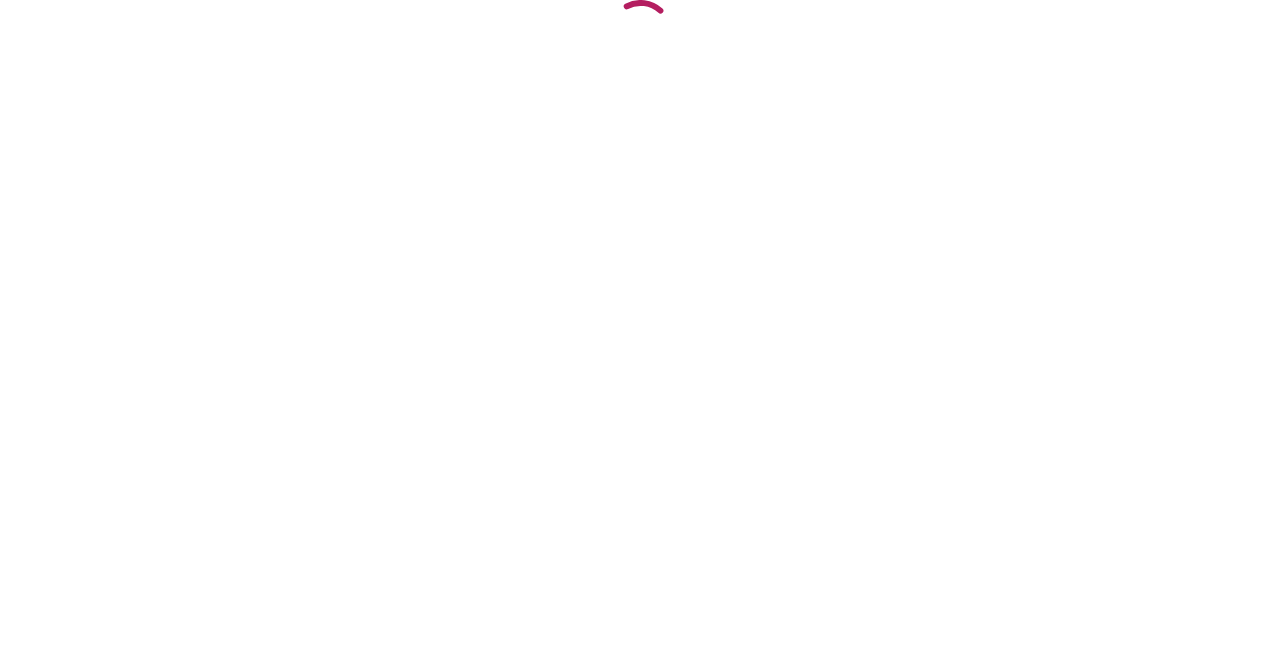 scroll, scrollTop: 0, scrollLeft: 0, axis: both 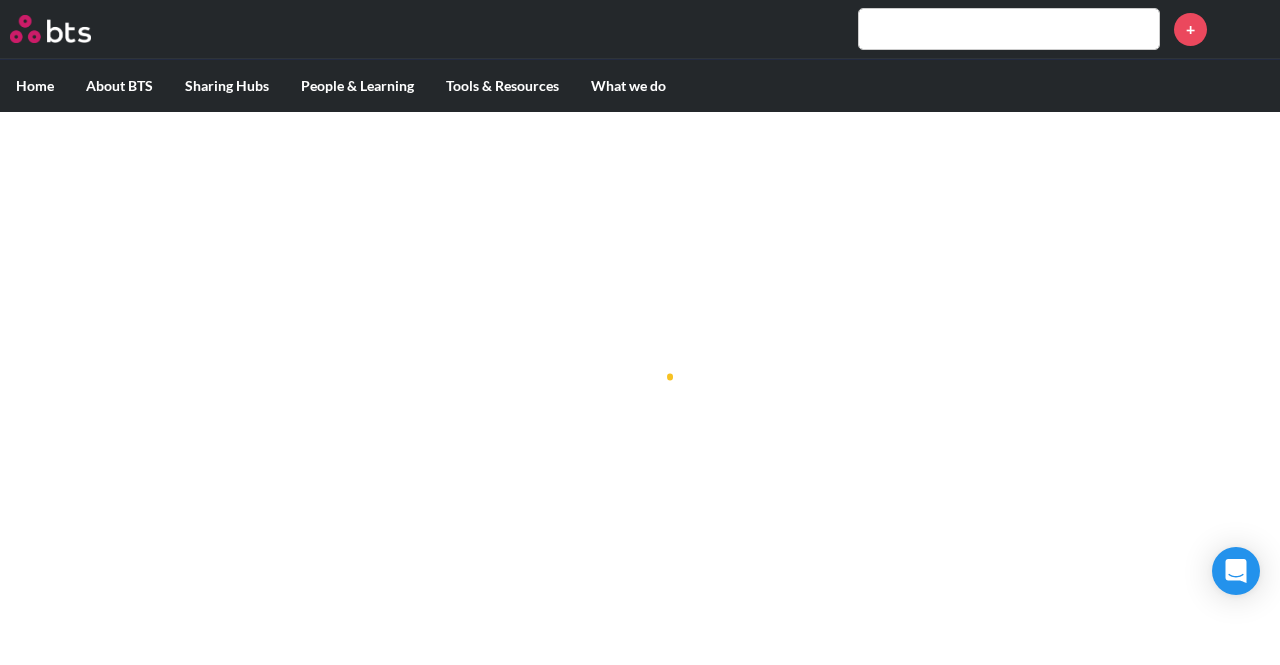 drag, startPoint x: 720, startPoint y: 426, endPoint x: 899, endPoint y: 126, distance: 349.34366 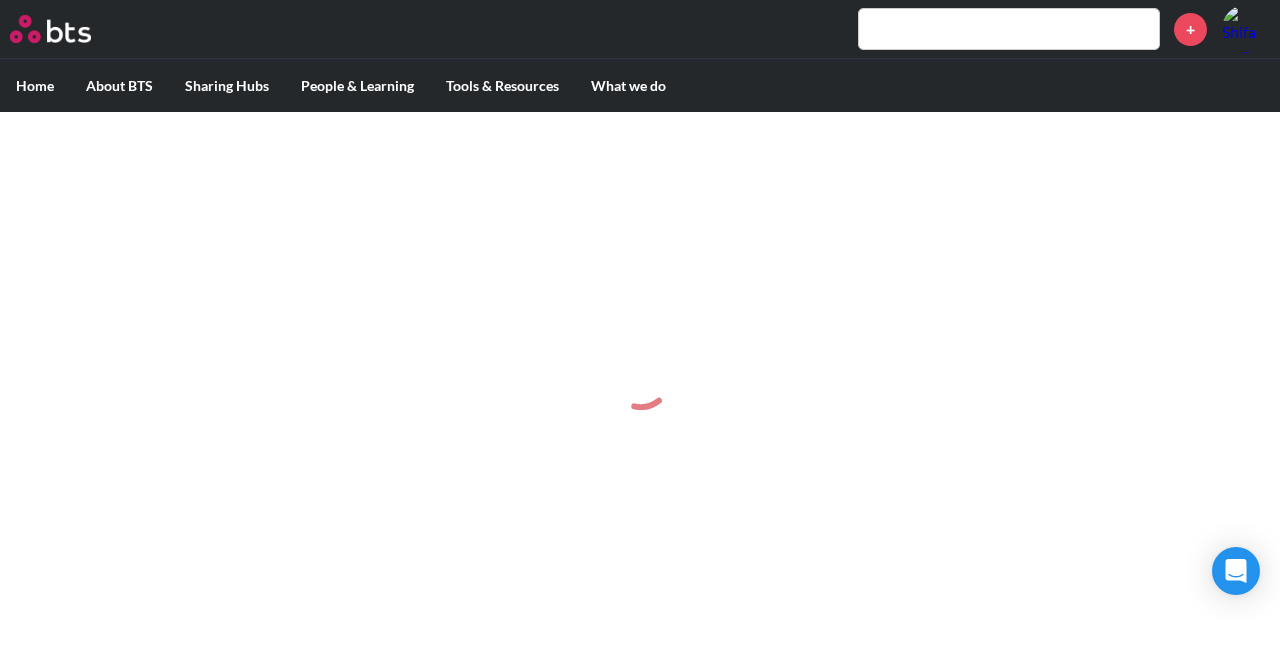 click at bounding box center [640, 378] 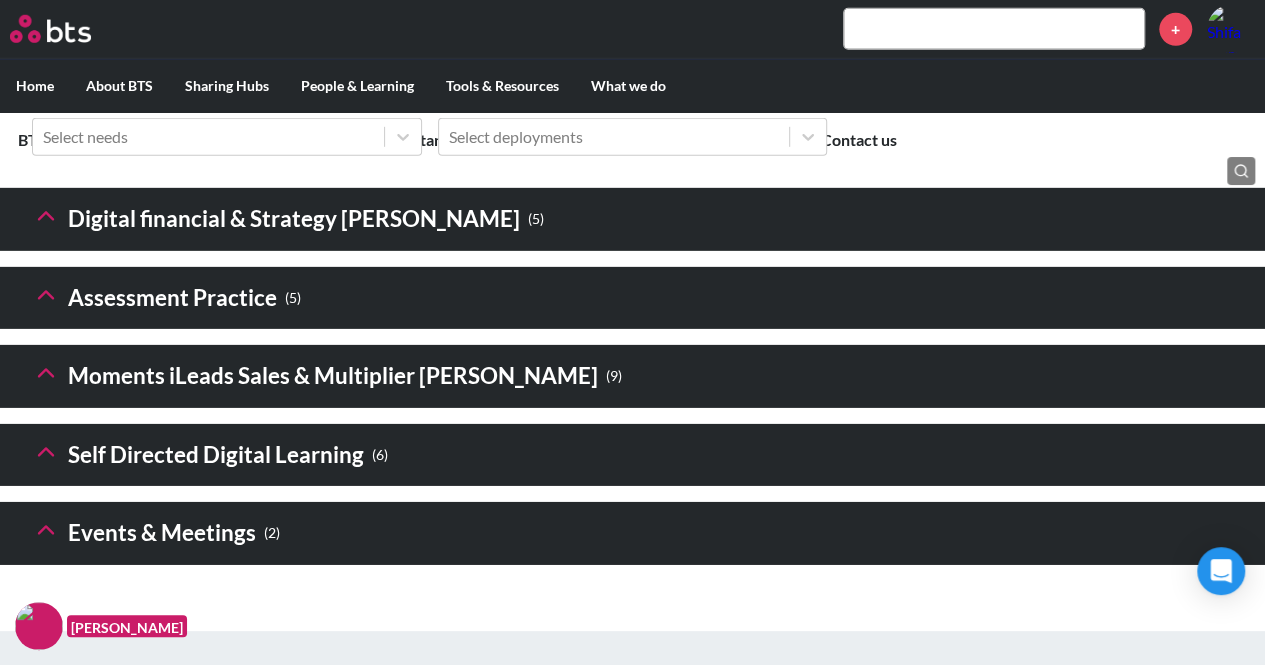 scroll, scrollTop: 3100, scrollLeft: 0, axis: vertical 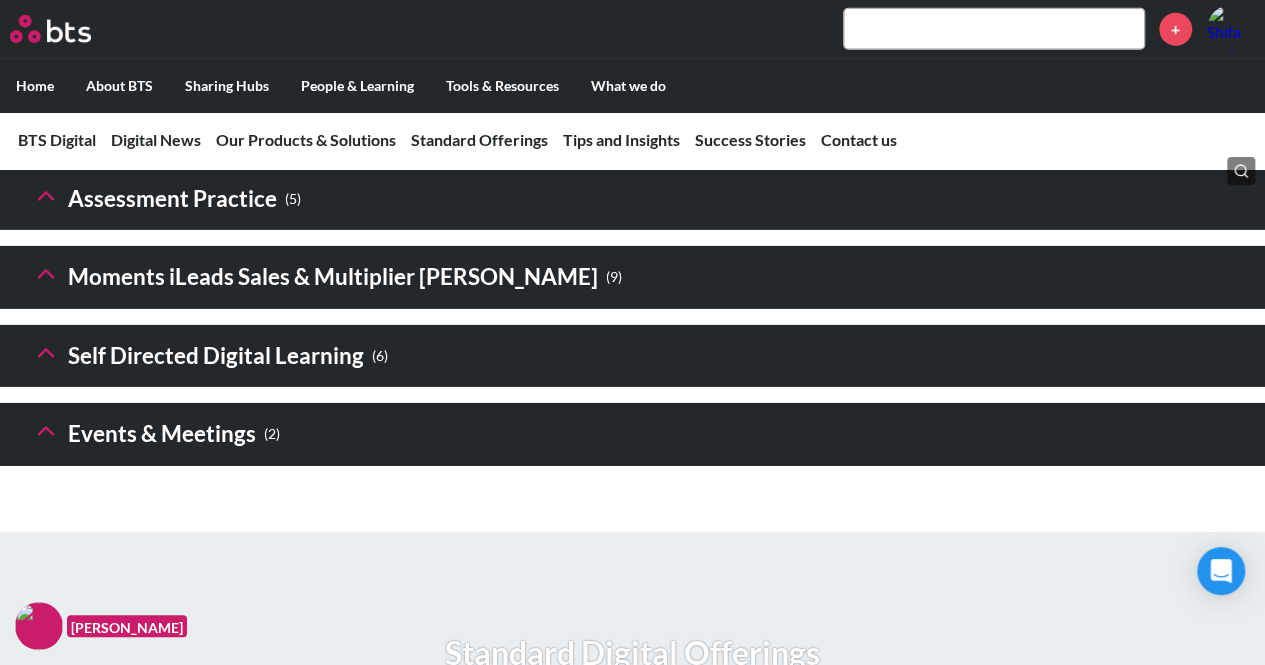 click on "Assessment Practice ( 5 )" at bounding box center (166, 199) 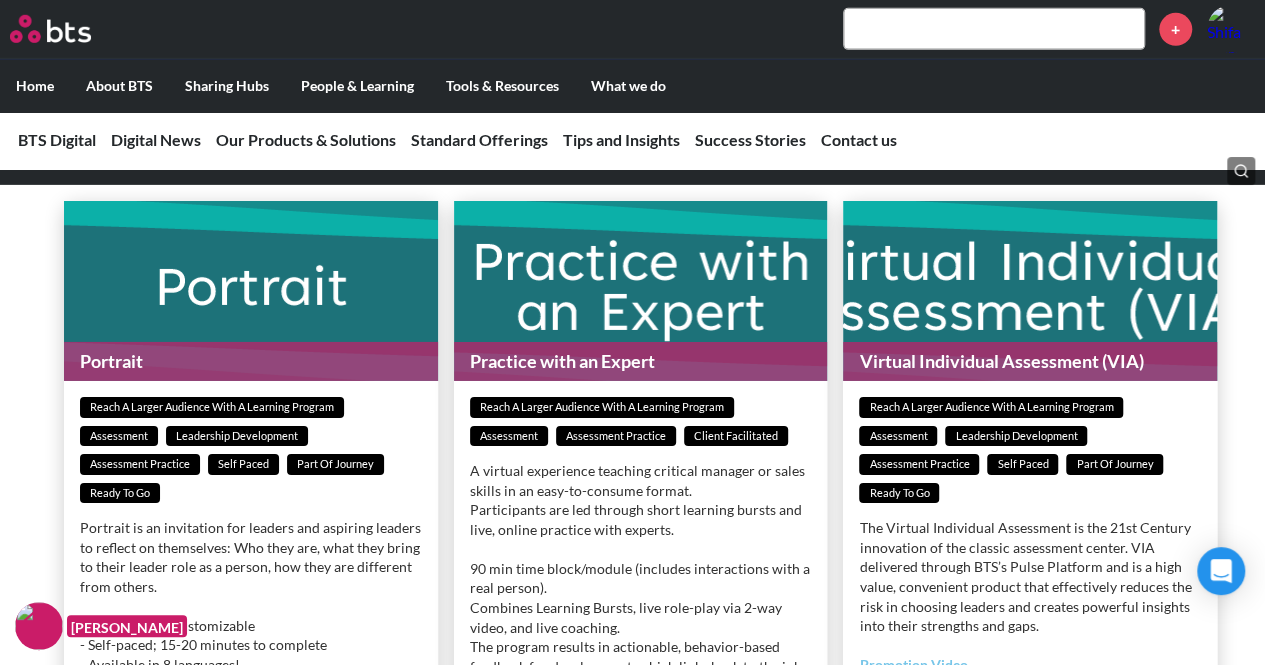 scroll, scrollTop: 3000, scrollLeft: 0, axis: vertical 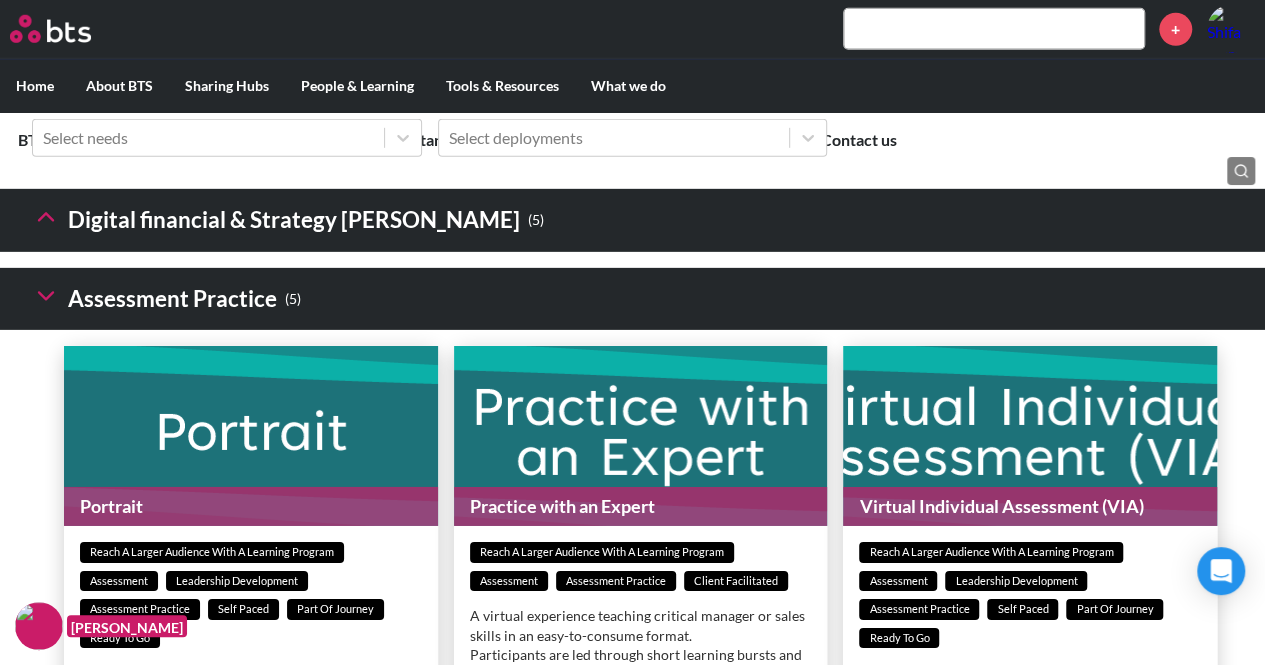 drag, startPoint x: 64, startPoint y: 380, endPoint x: 59, endPoint y: 364, distance: 16.763054 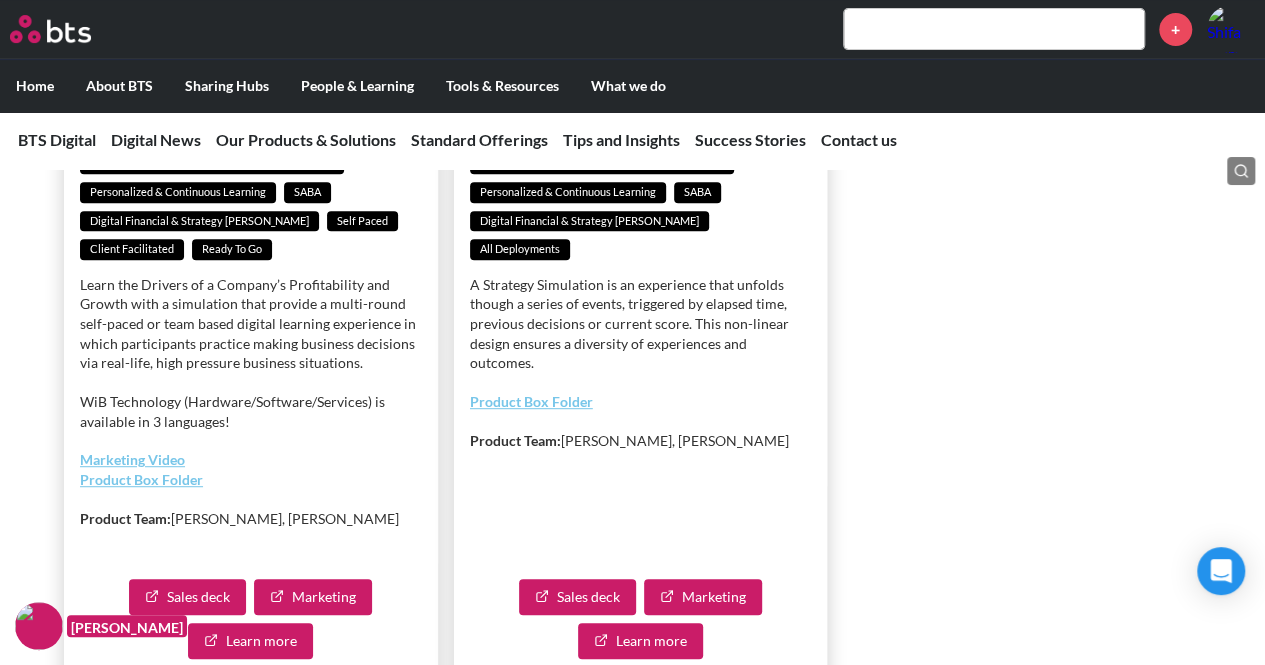 scroll, scrollTop: 4100, scrollLeft: 0, axis: vertical 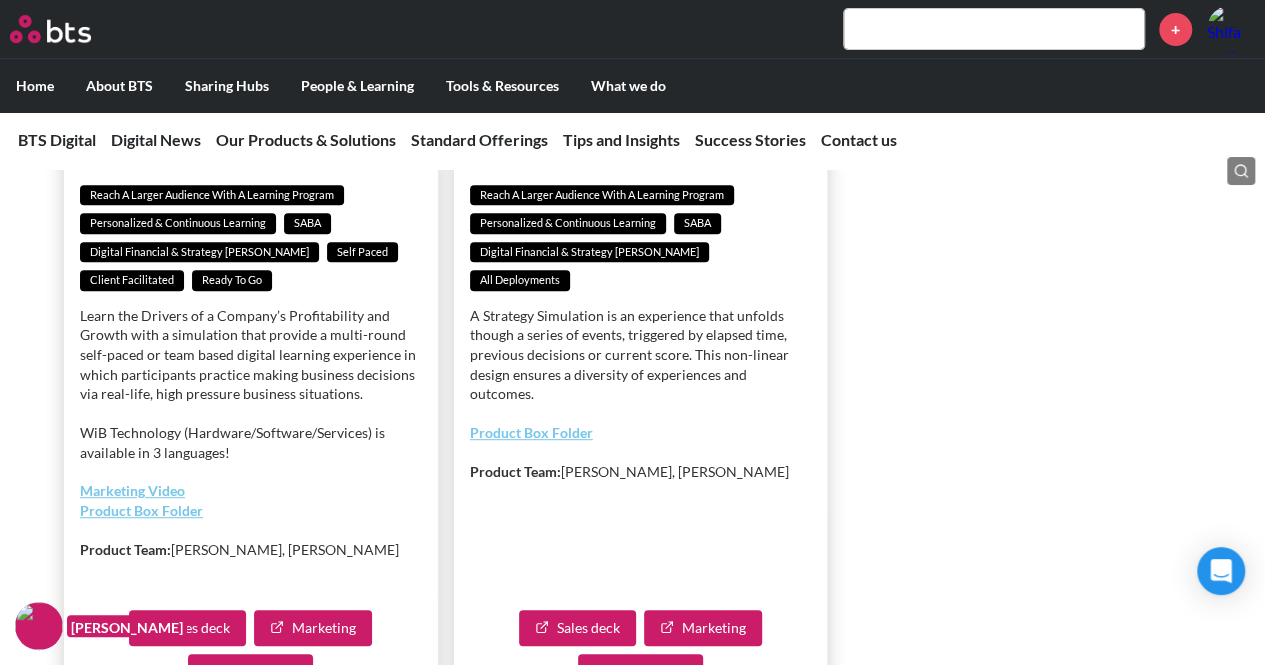 click on "Winning in Business (WiB)" at bounding box center [251, 148] 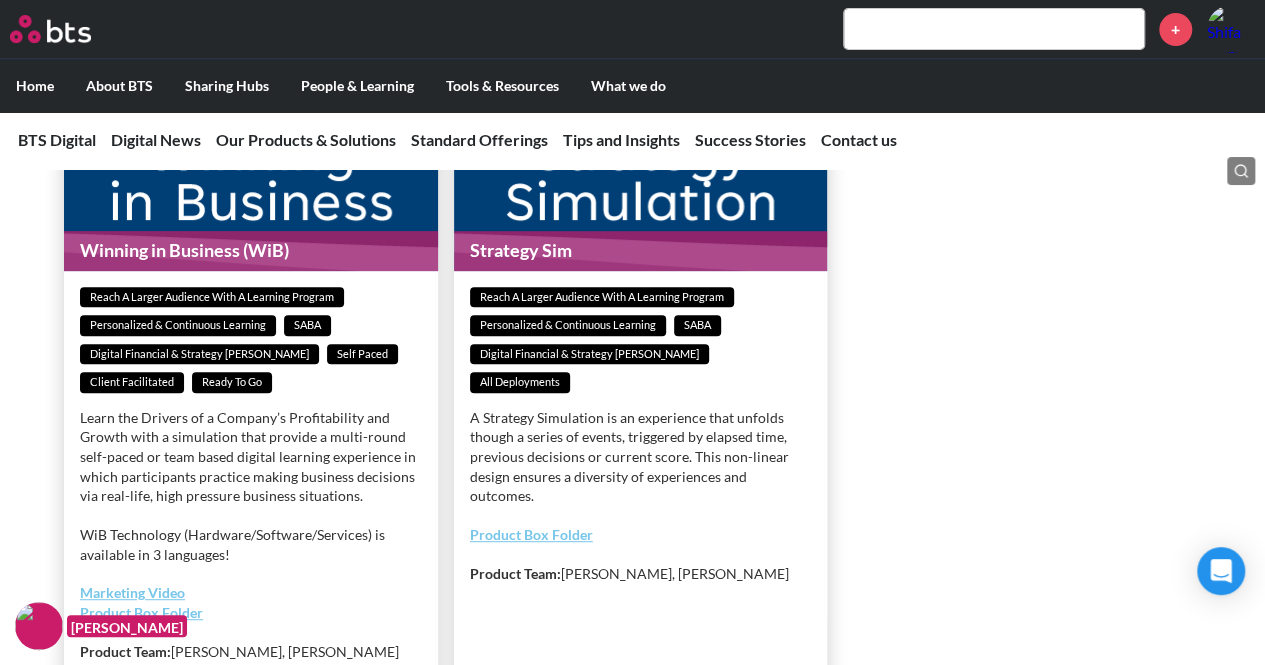 scroll, scrollTop: 3900, scrollLeft: 0, axis: vertical 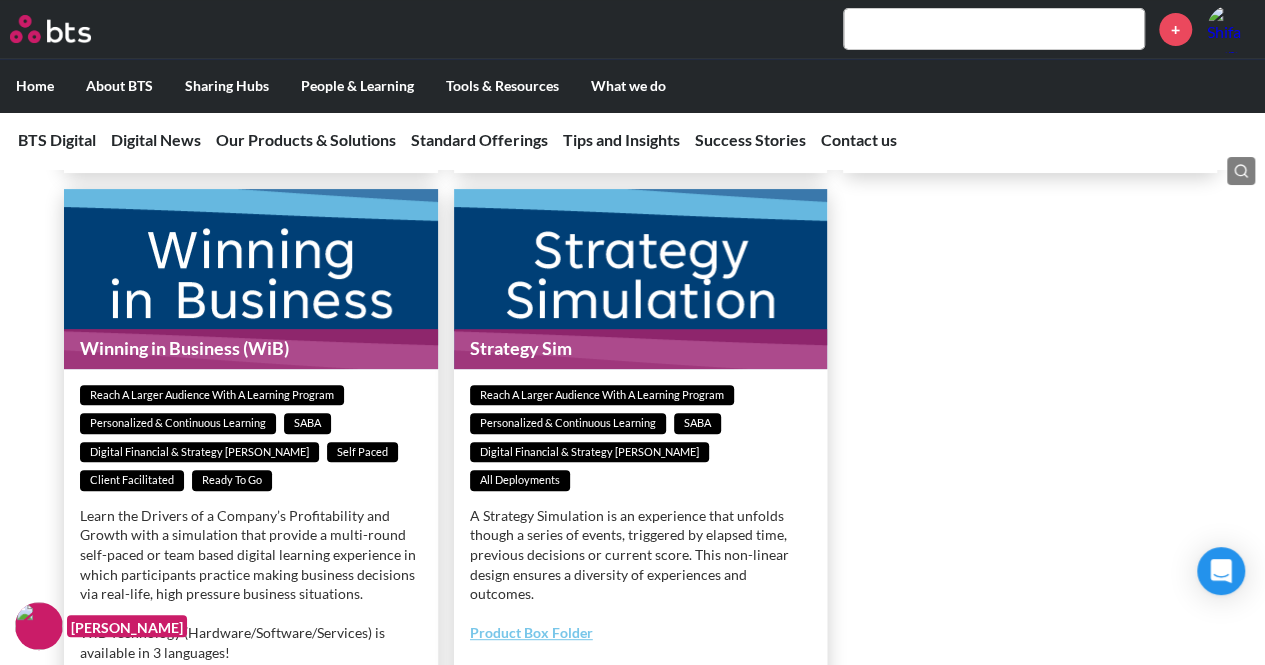 click on "Winning in Business (WiB)" at bounding box center (251, 279) 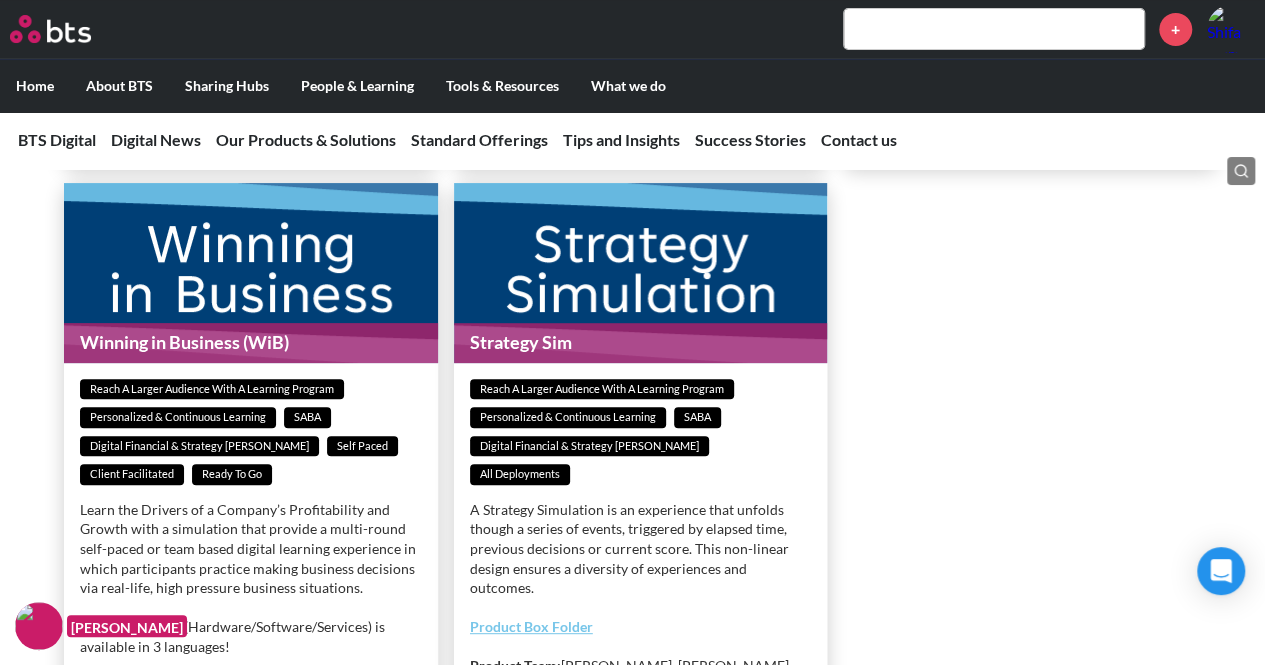 scroll, scrollTop: 4300, scrollLeft: 0, axis: vertical 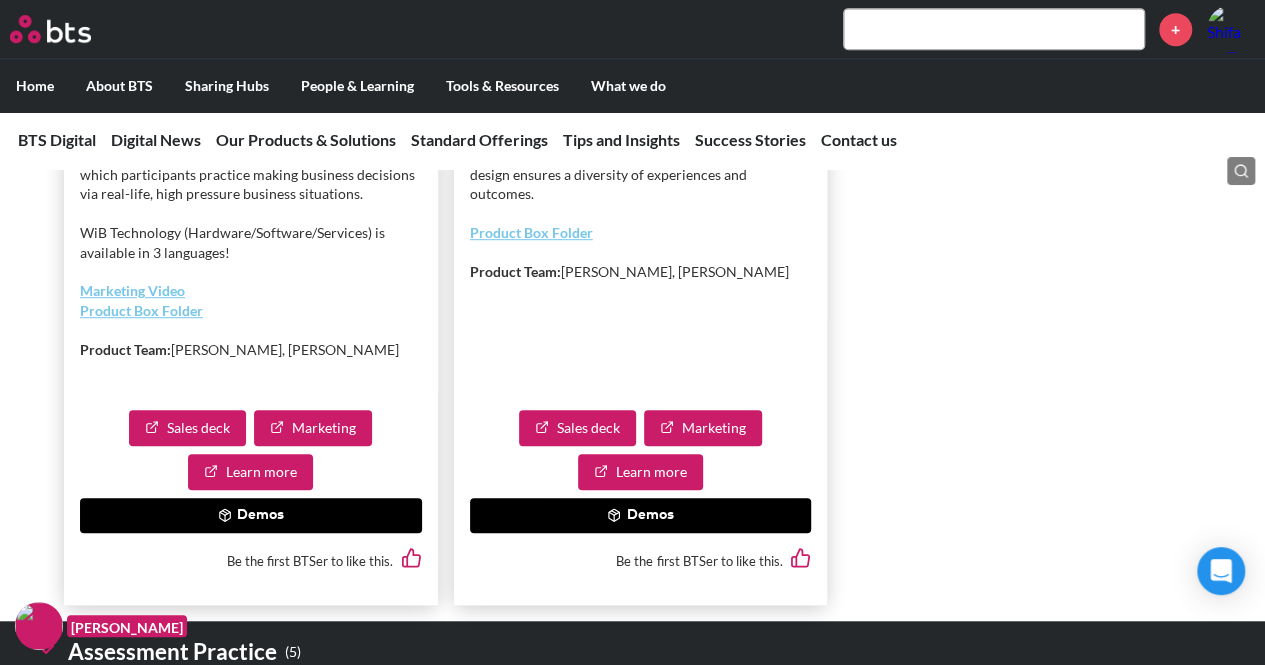 click on "Demos" at bounding box center (251, 516) 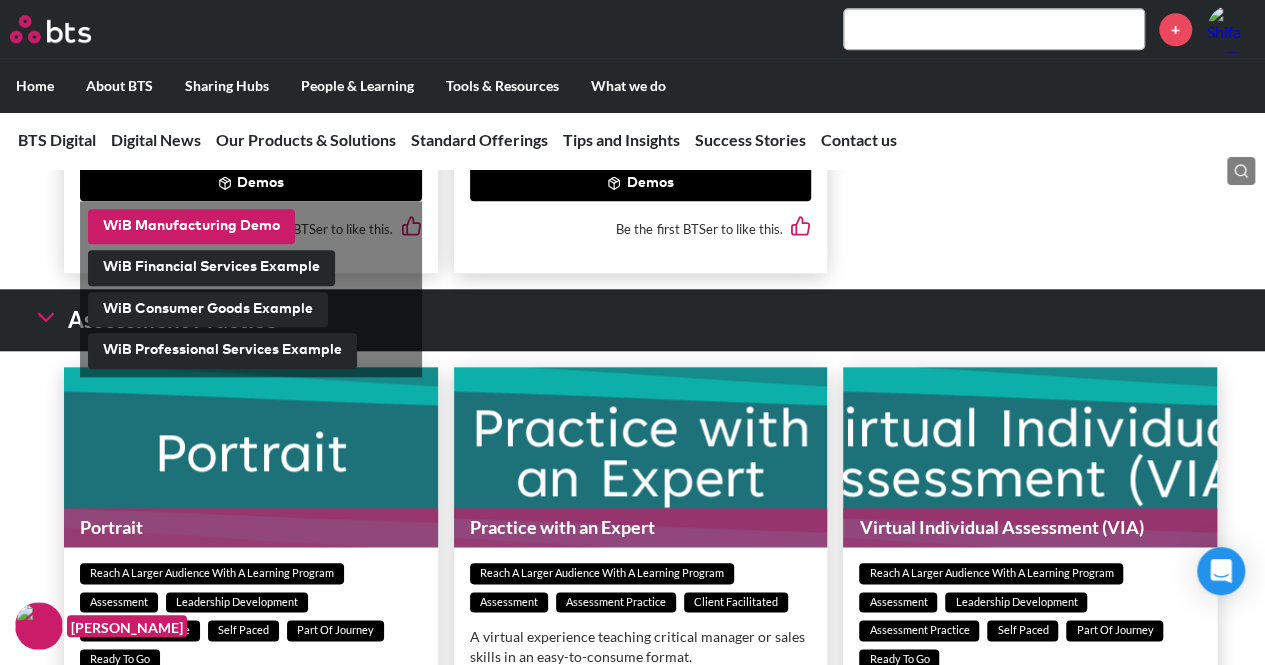 scroll, scrollTop: 4600, scrollLeft: 0, axis: vertical 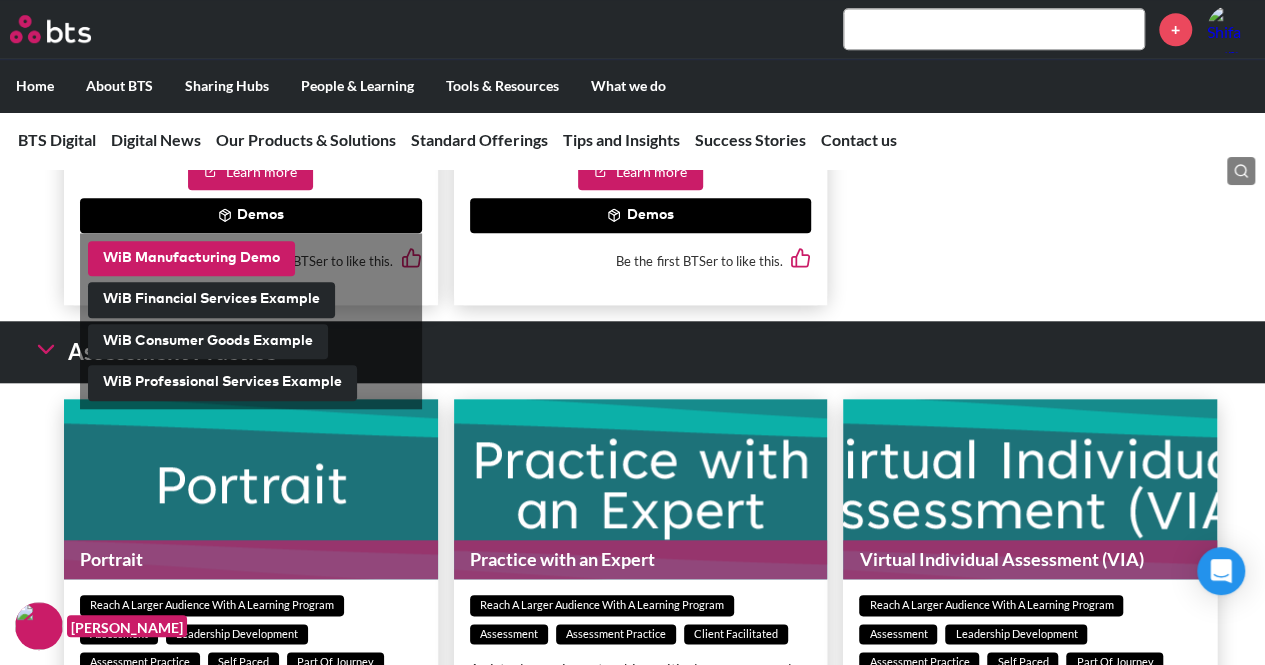 click on "WiB Manufacturing Demo" at bounding box center (191, 259) 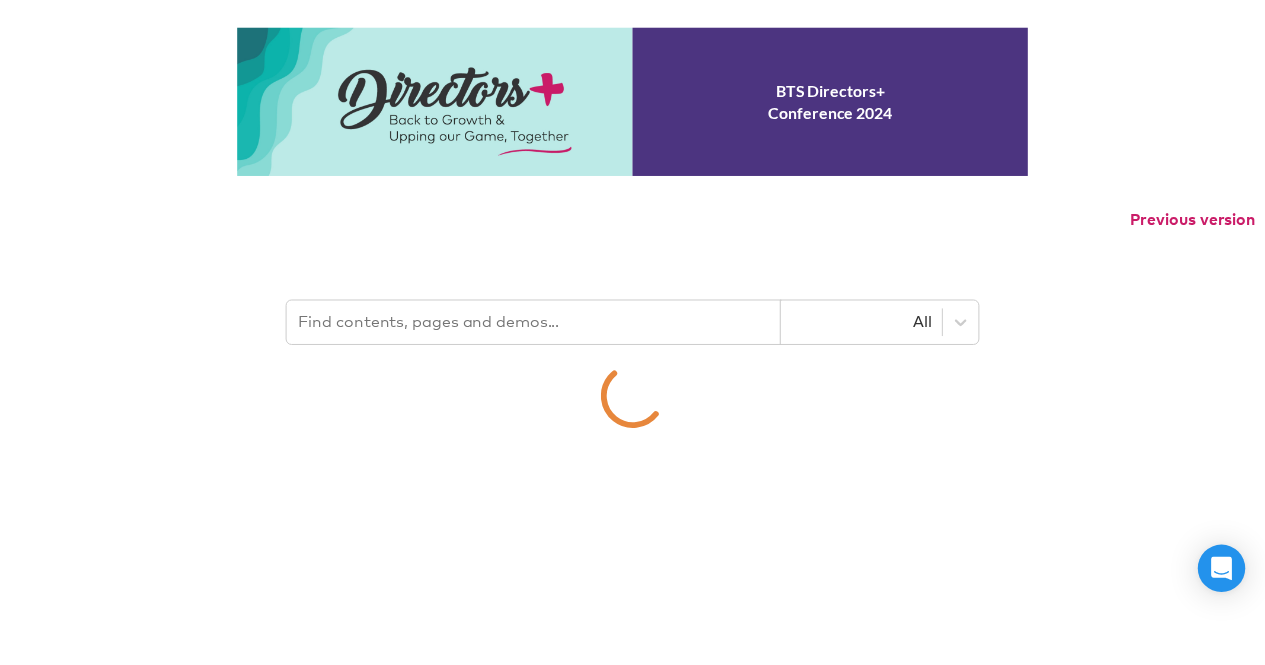 scroll, scrollTop: 0, scrollLeft: 0, axis: both 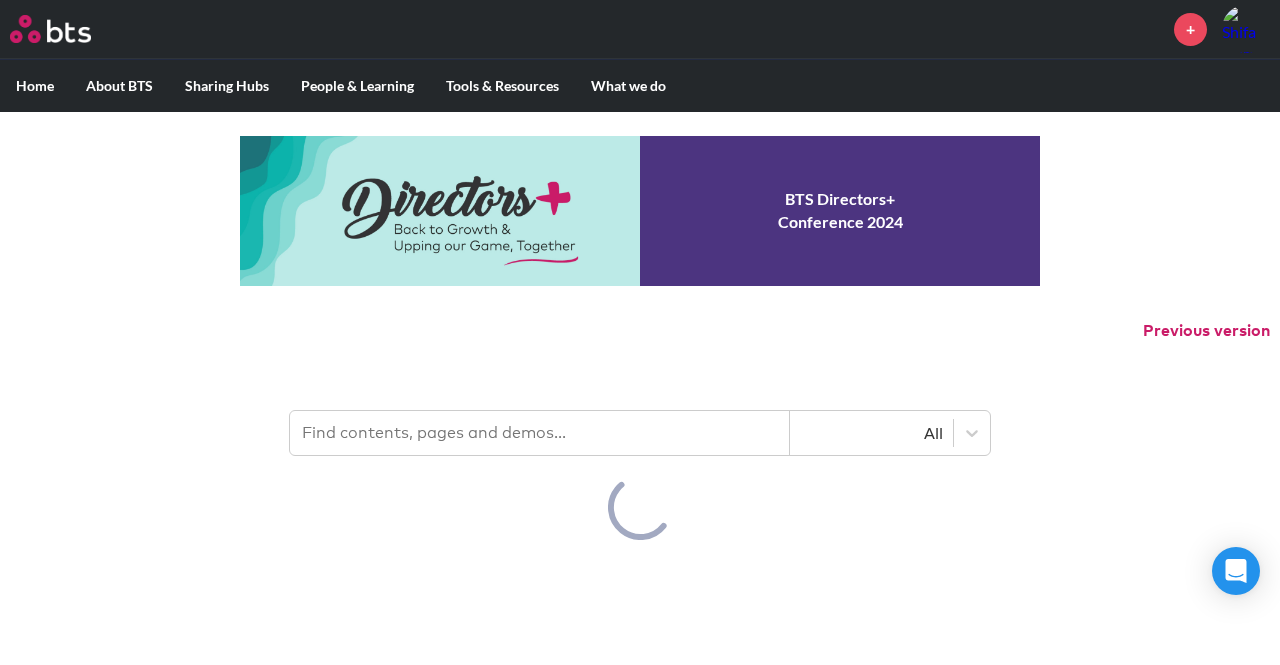 click on "Previous version" at bounding box center (640, 331) 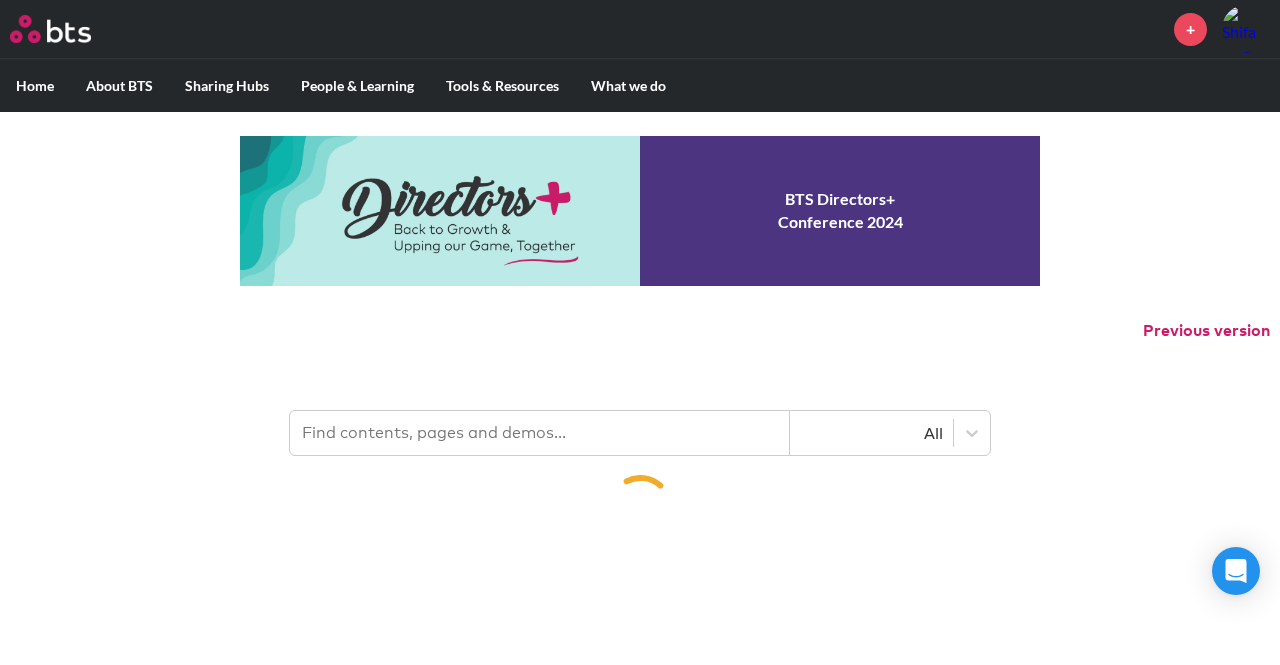 click on "MENU + Home About BTS Who we are How we work: Policies, Toolkits and Guidance Internal Events BTS Sustainability Sharing Hubs Europe Sharing Hub MOW Sharing Hub NAM Sharing Hub People & Learning BTSme & Wellbeing BTSu Tools & Resources Marketing Hub Sales Enablement Team Global Strategy & Business Modeling Team (SBM) SABA Sim Library Job Aids PPT Factory Image Gallery Moments Repository Journeys, Plug & Plays and Impact Measurement BTS Playbooks BTS Tube Support (IT Tools) Virtual Whistleblower What we do COEs Industries Digital BTS Stories Netmind The Hive BTS Directors+  Conference 2024 Previous version   All" at bounding box center [640, 270] 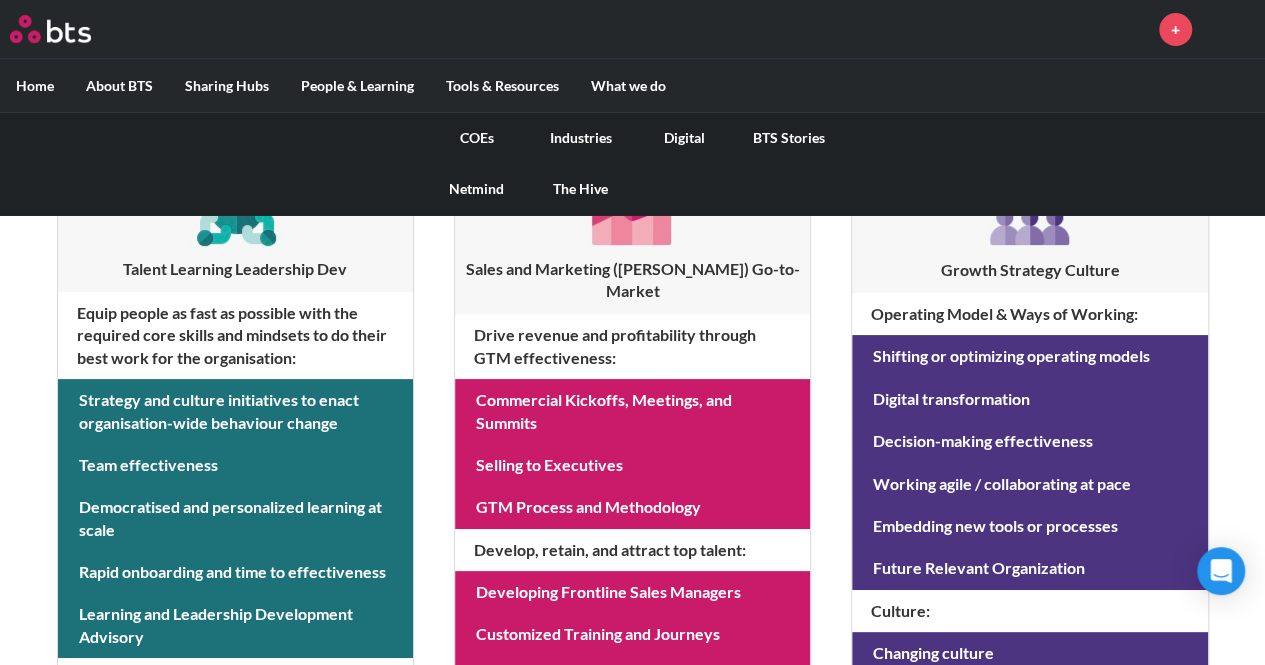 scroll, scrollTop: 244, scrollLeft: 0, axis: vertical 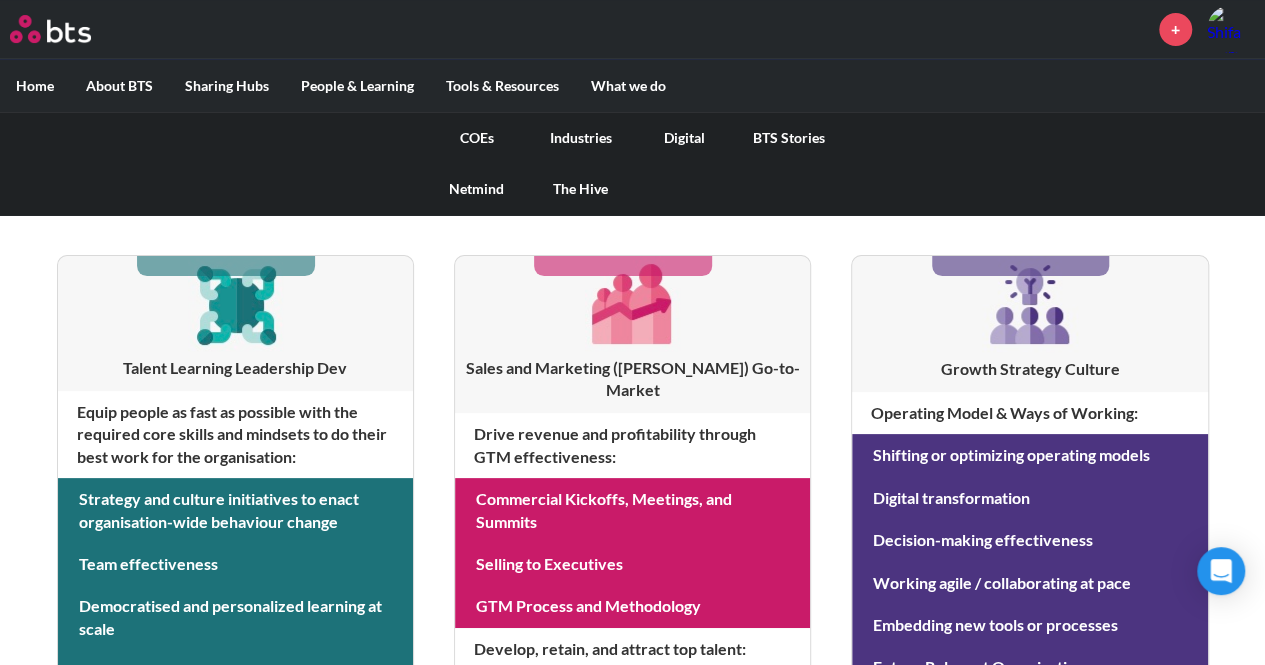 drag, startPoint x: 664, startPoint y: 130, endPoint x: 680, endPoint y: 129, distance: 16.03122 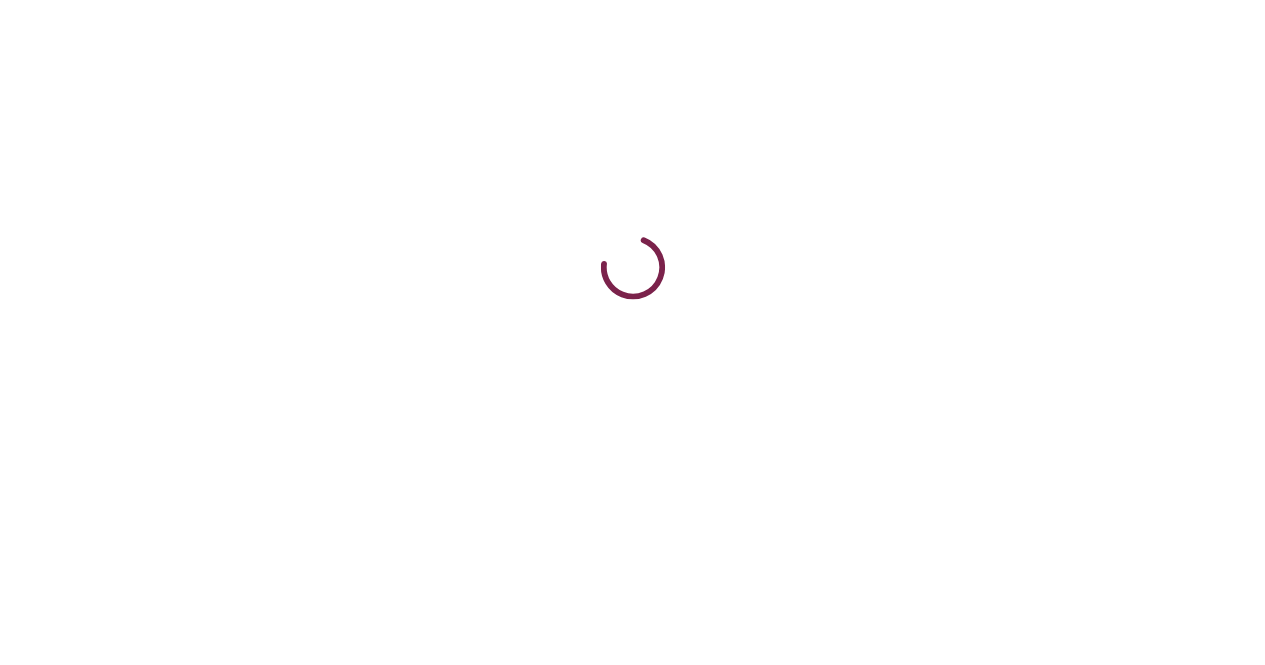 scroll, scrollTop: 0, scrollLeft: 0, axis: both 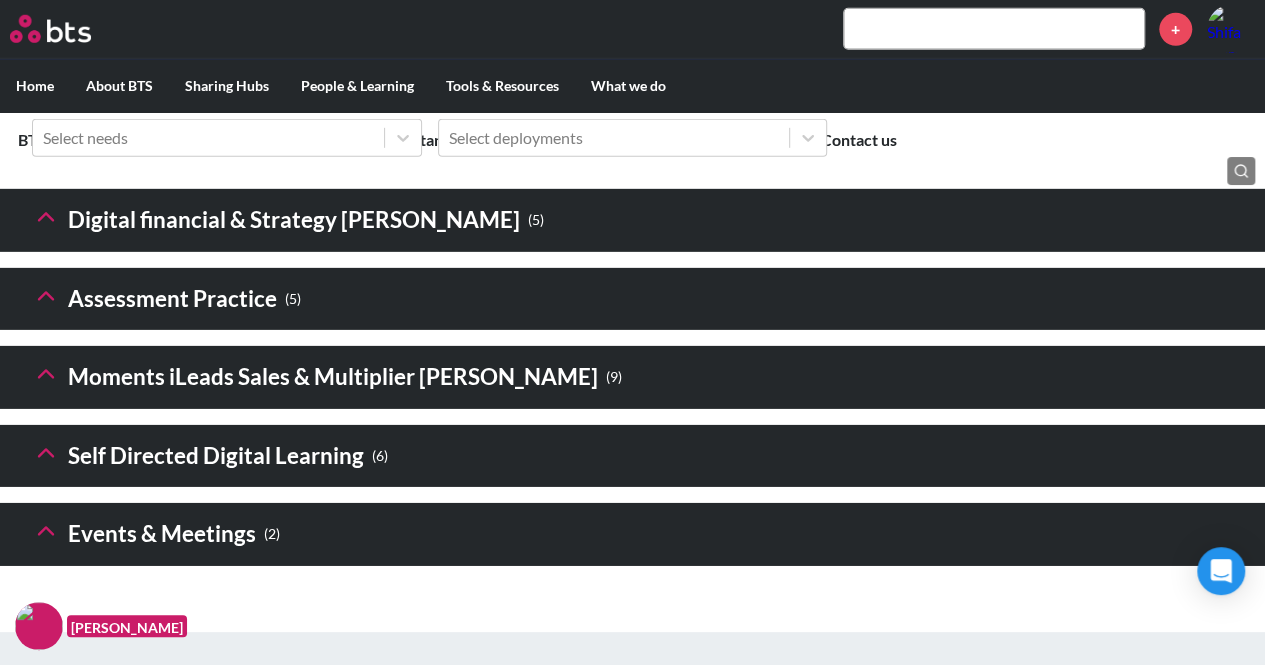 click on "Digital financial & Strategy [PERSON_NAME] ( 5 )" at bounding box center (288, 220) 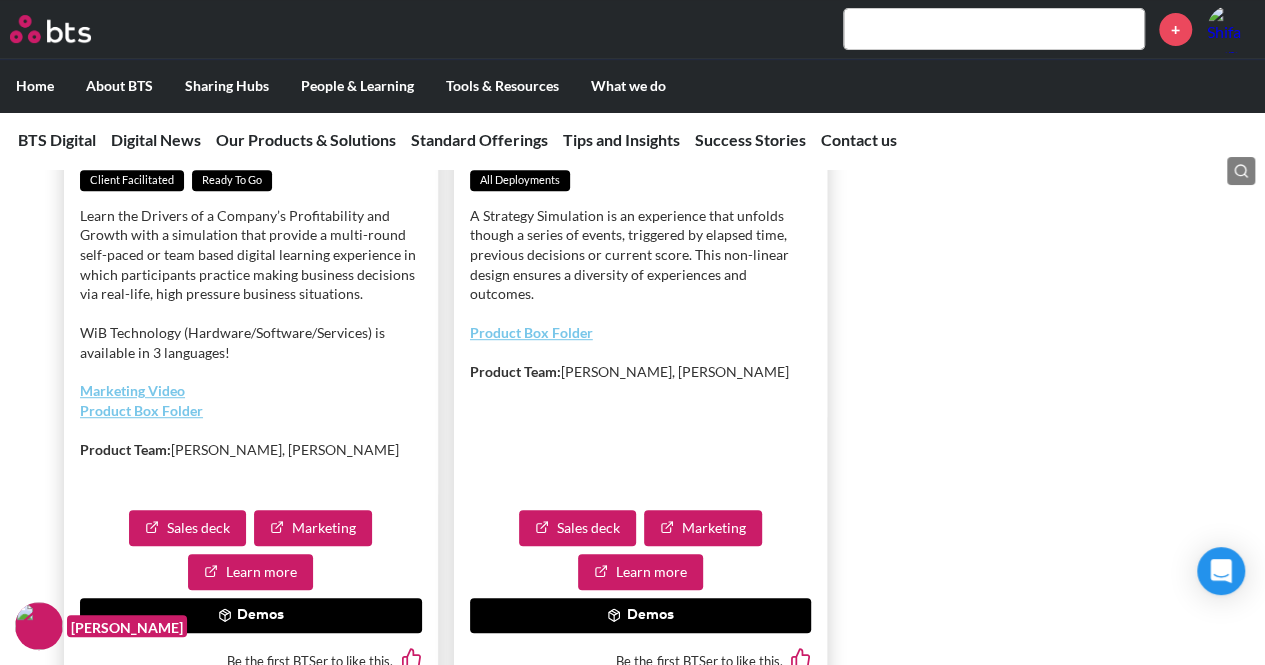 scroll, scrollTop: 4400, scrollLeft: 0, axis: vertical 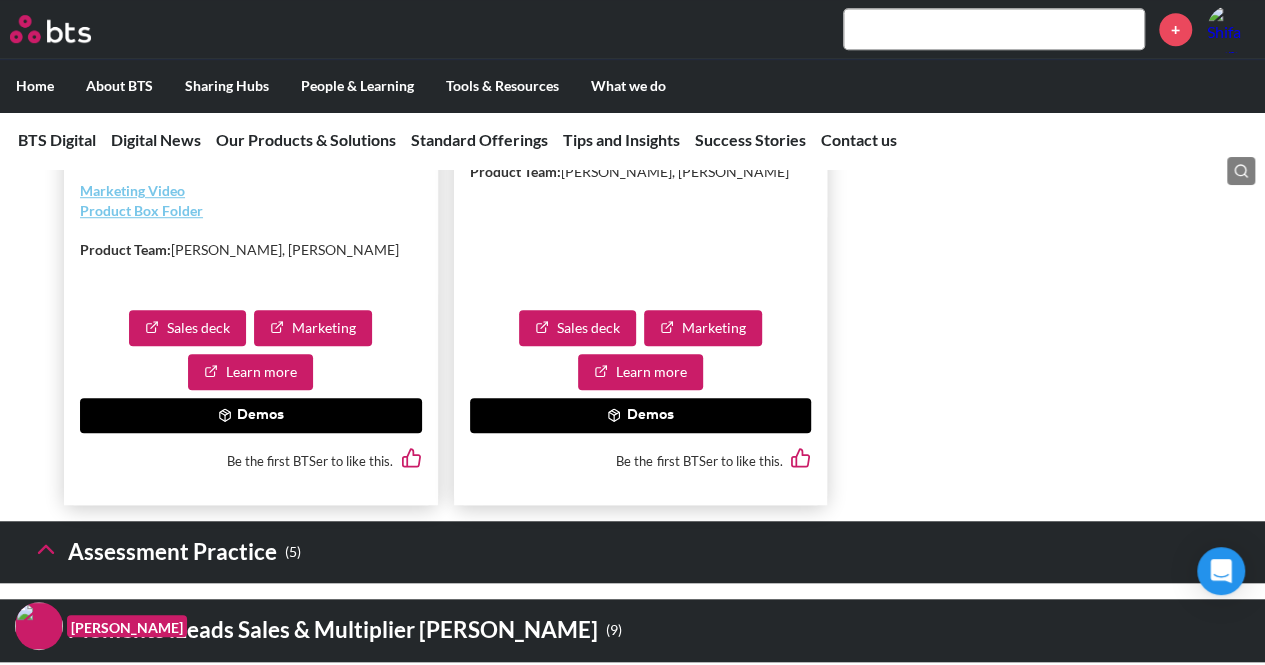click on "Demos" at bounding box center (251, 416) 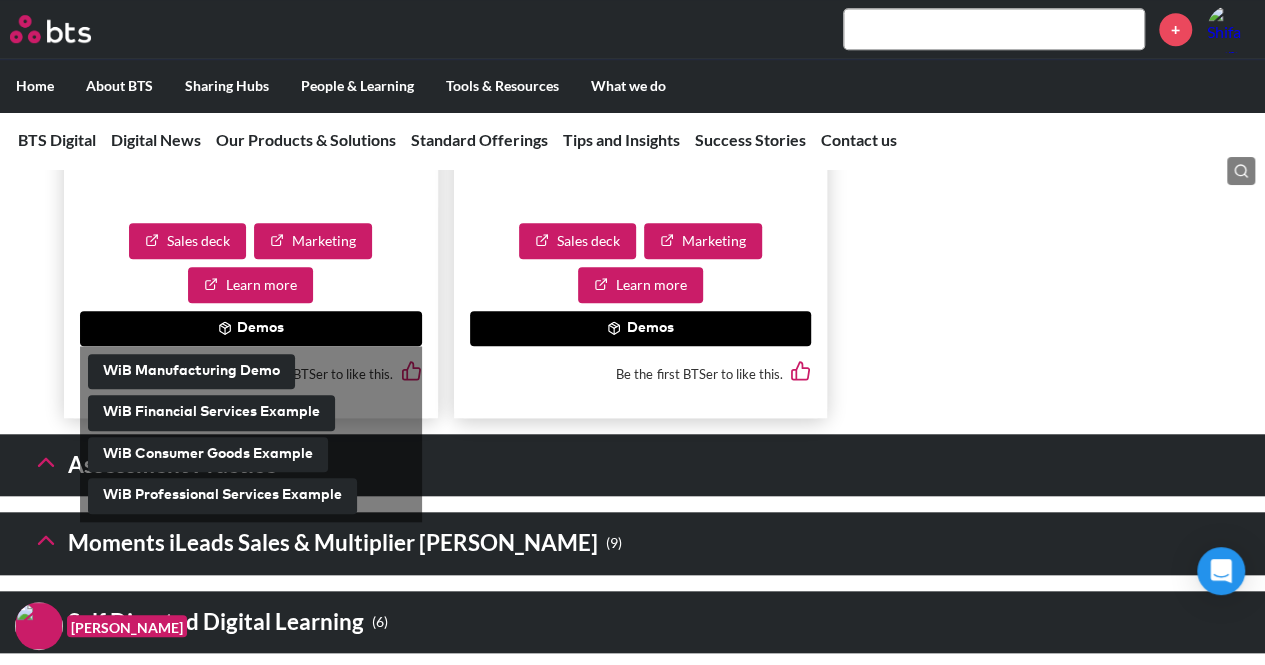 scroll, scrollTop: 4600, scrollLeft: 0, axis: vertical 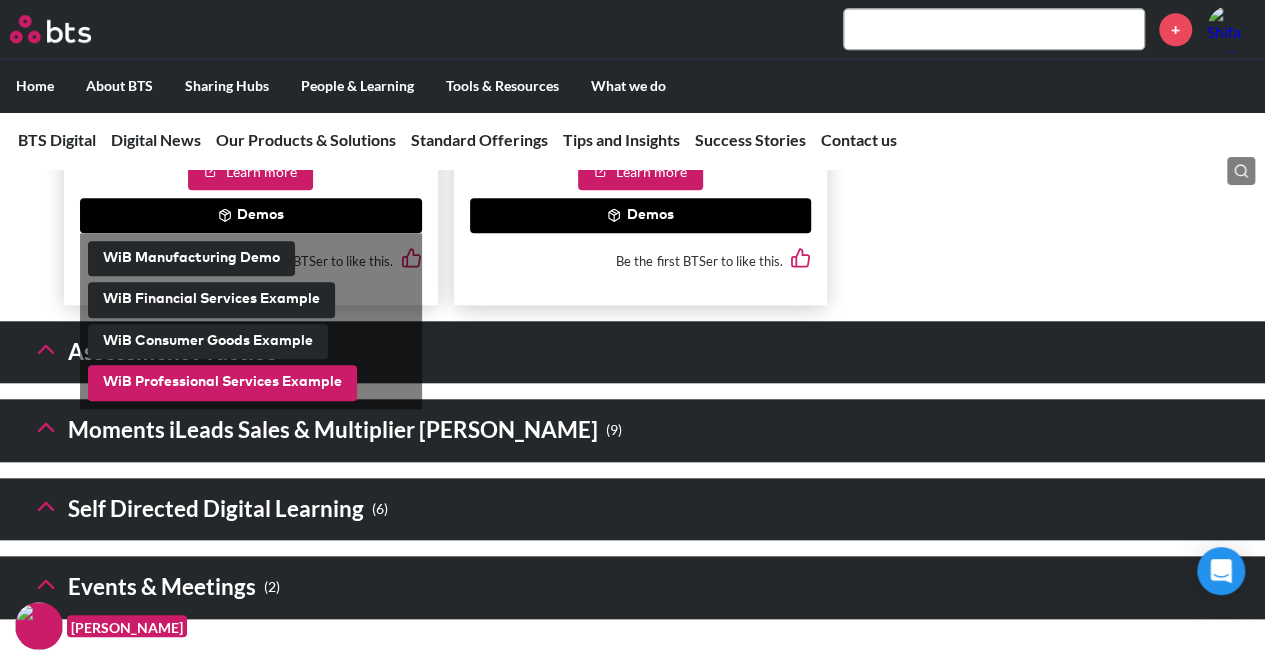 drag, startPoint x: 256, startPoint y: 435, endPoint x: 175, endPoint y: 428, distance: 81.3019 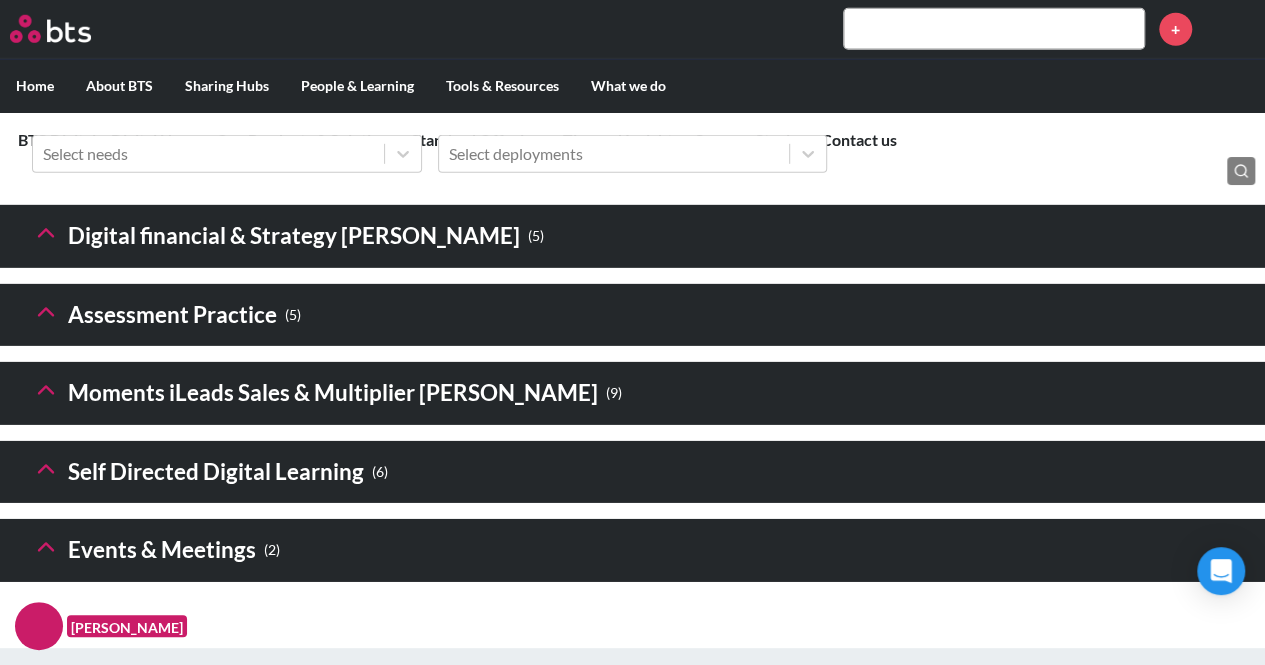 scroll, scrollTop: 3000, scrollLeft: 0, axis: vertical 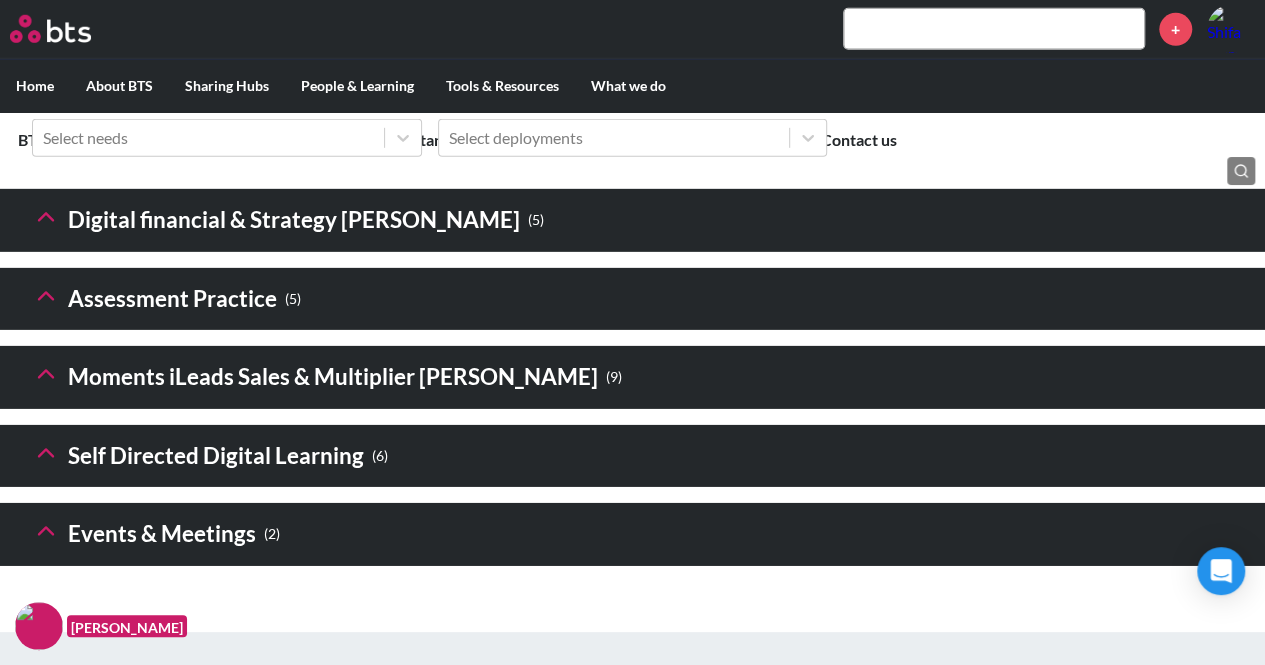 click on "Digital financial & Strategy [PERSON_NAME] ( 5 )" at bounding box center (288, 220) 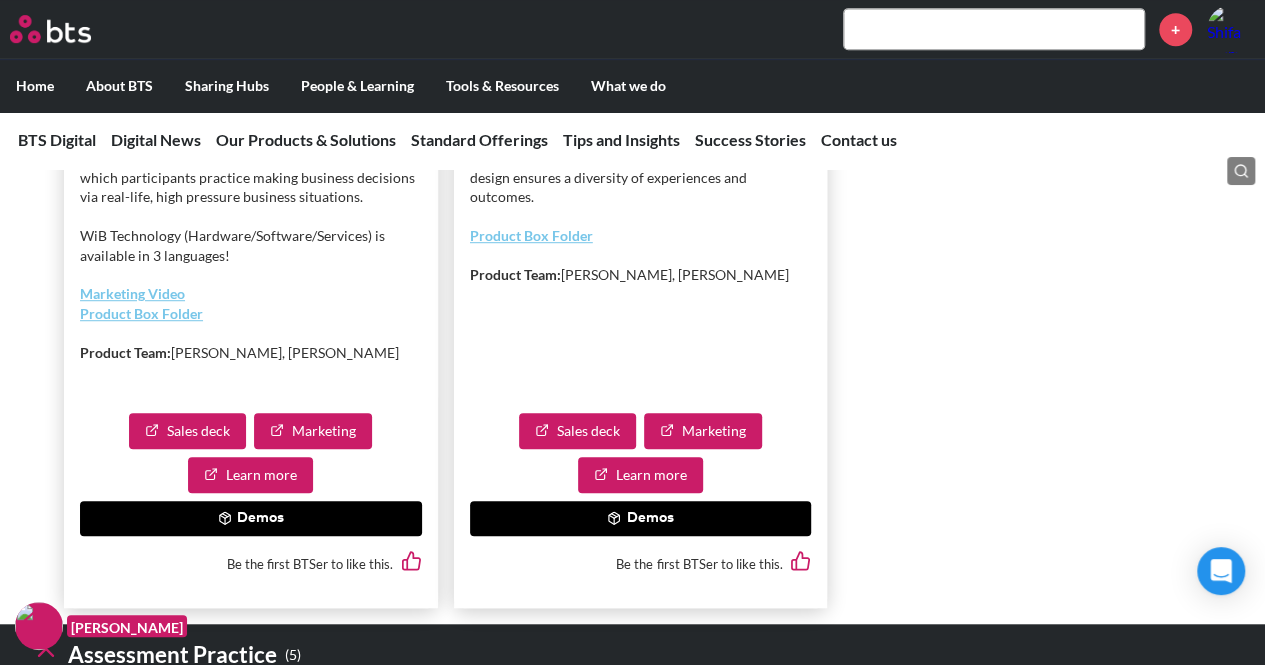 scroll, scrollTop: 4400, scrollLeft: 0, axis: vertical 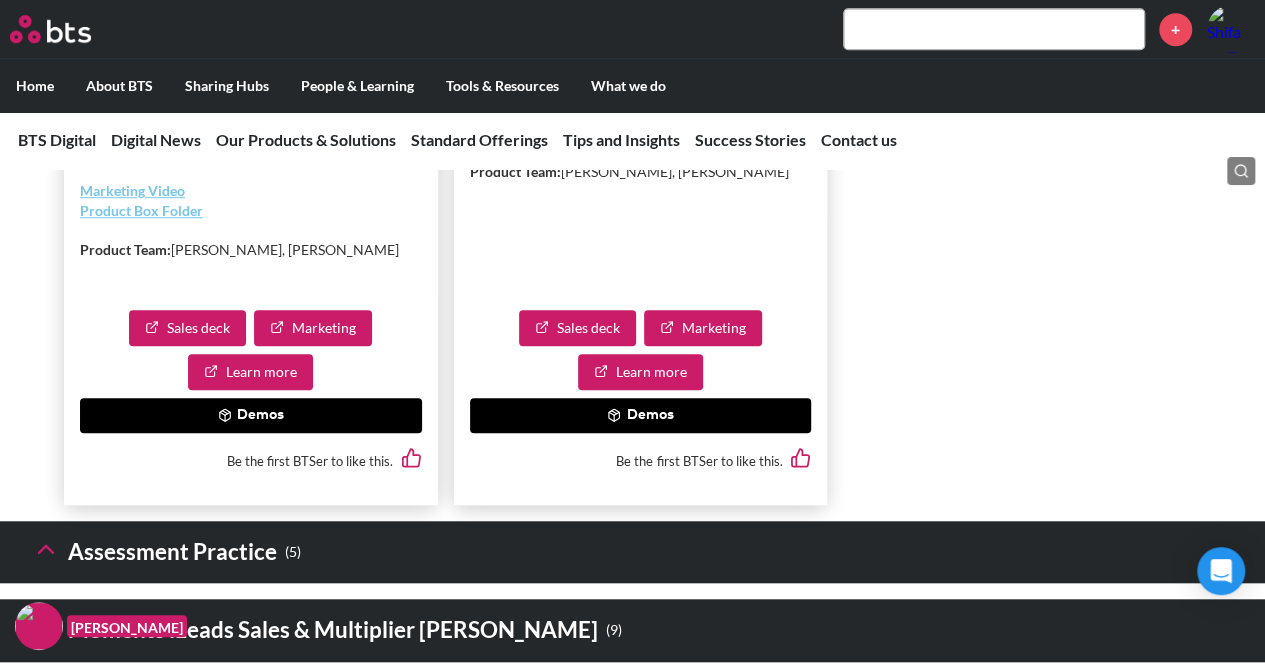click on "Marketing" at bounding box center (313, 328) 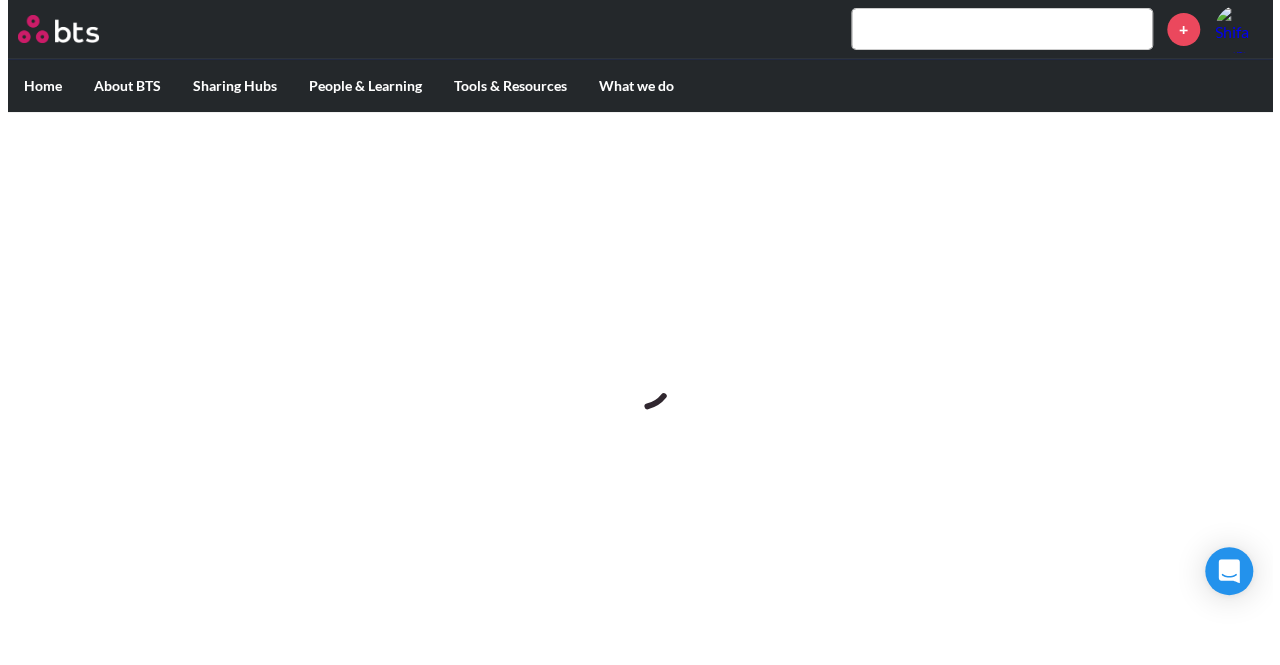 scroll, scrollTop: 0, scrollLeft: 0, axis: both 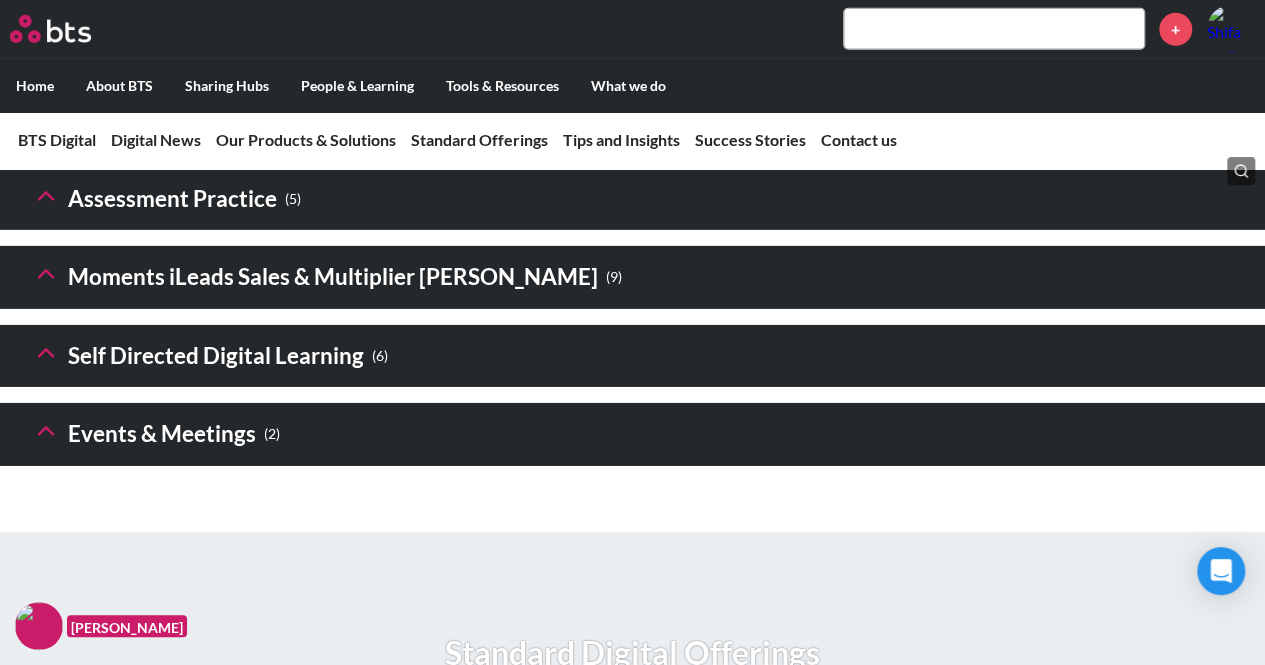 click on "Digital financial & Strategy [PERSON_NAME] ( 5 )" at bounding box center [288, 120] 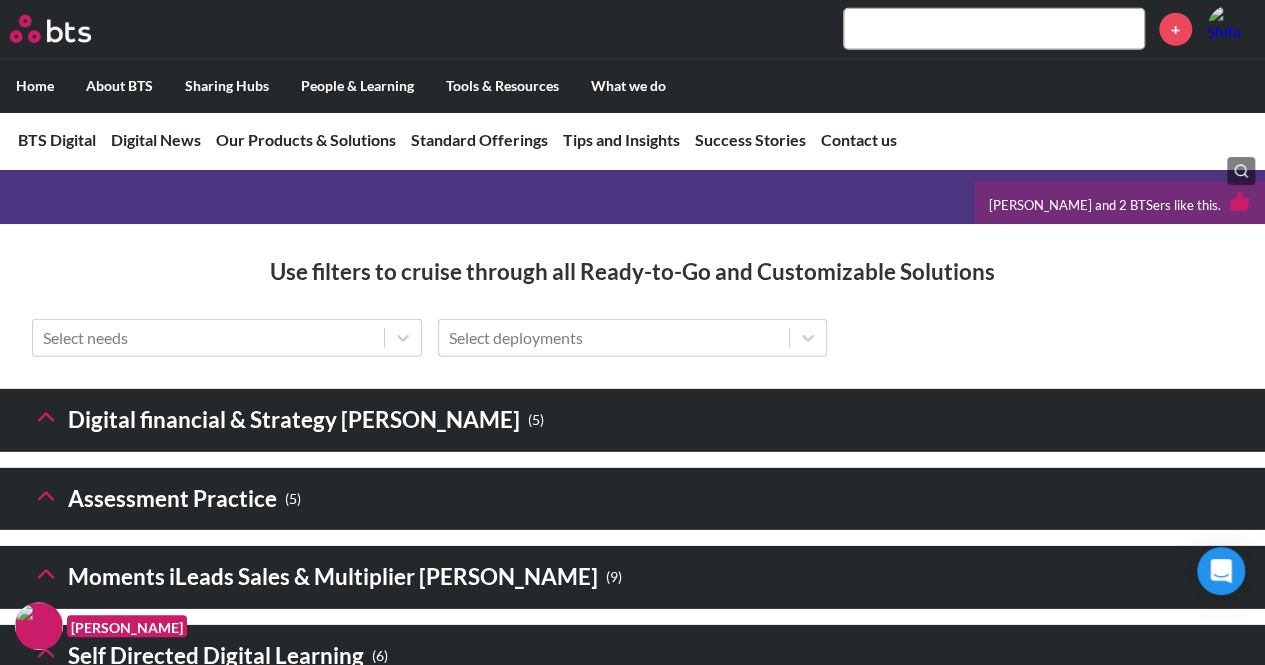 click 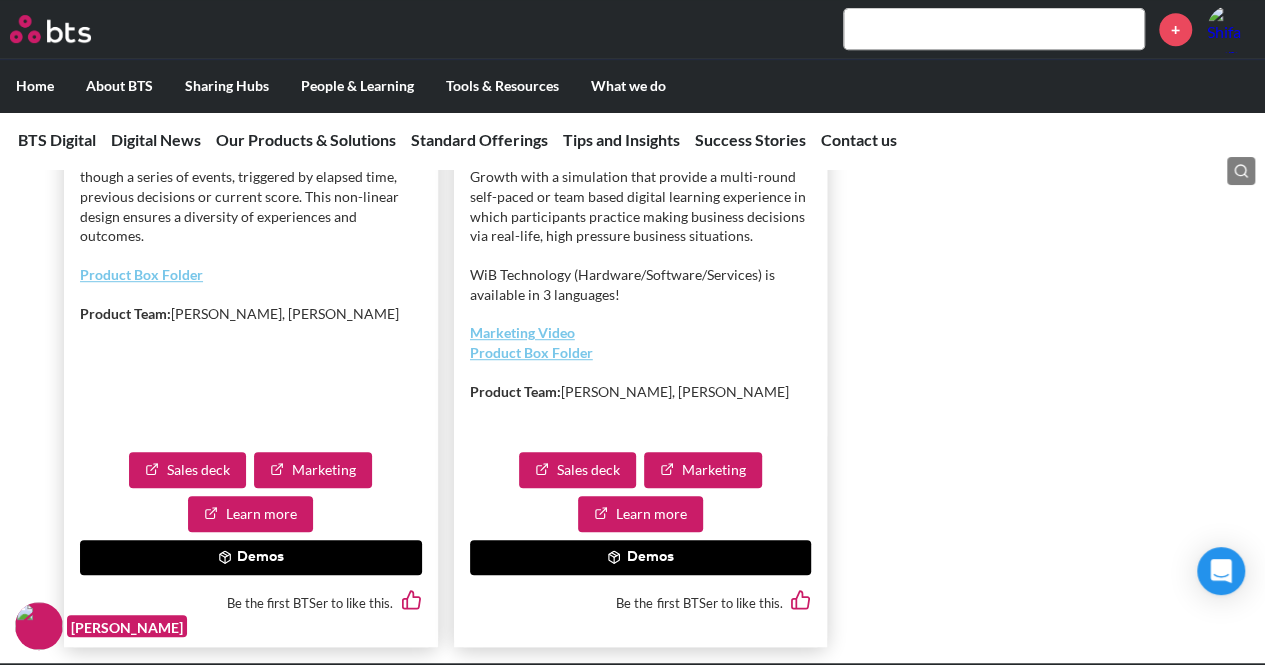 scroll, scrollTop: 4300, scrollLeft: 0, axis: vertical 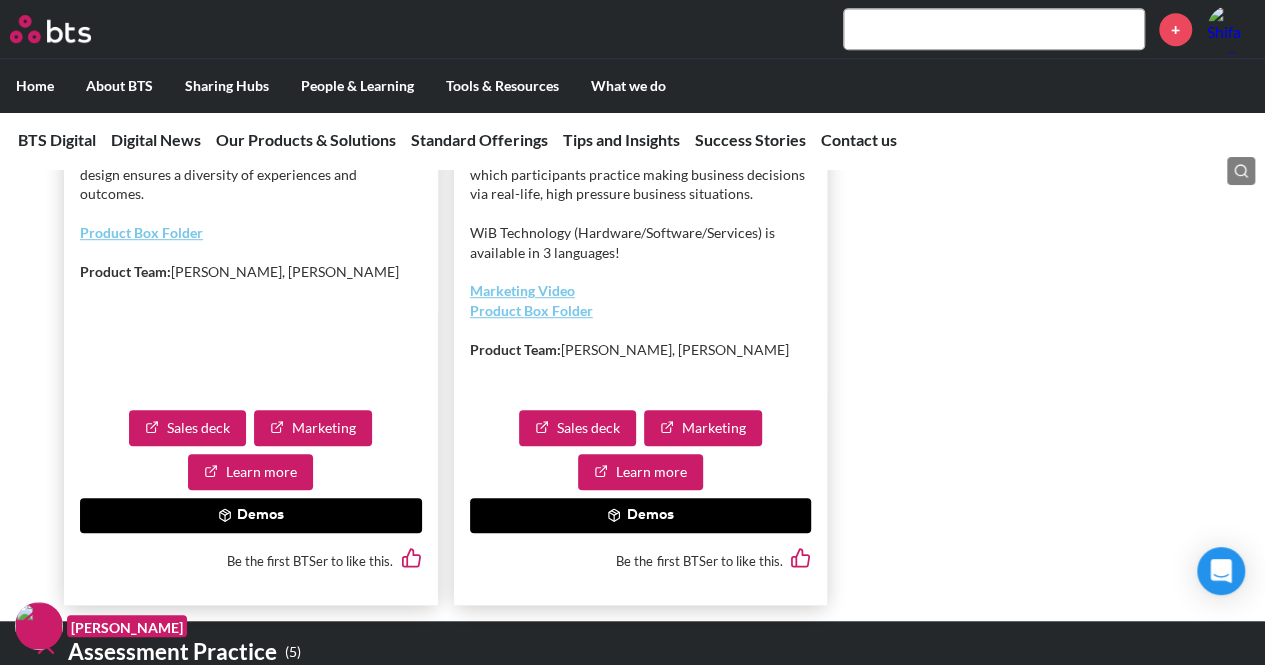 drag, startPoint x: 150, startPoint y: 244, endPoint x: 107, endPoint y: 265, distance: 47.853943 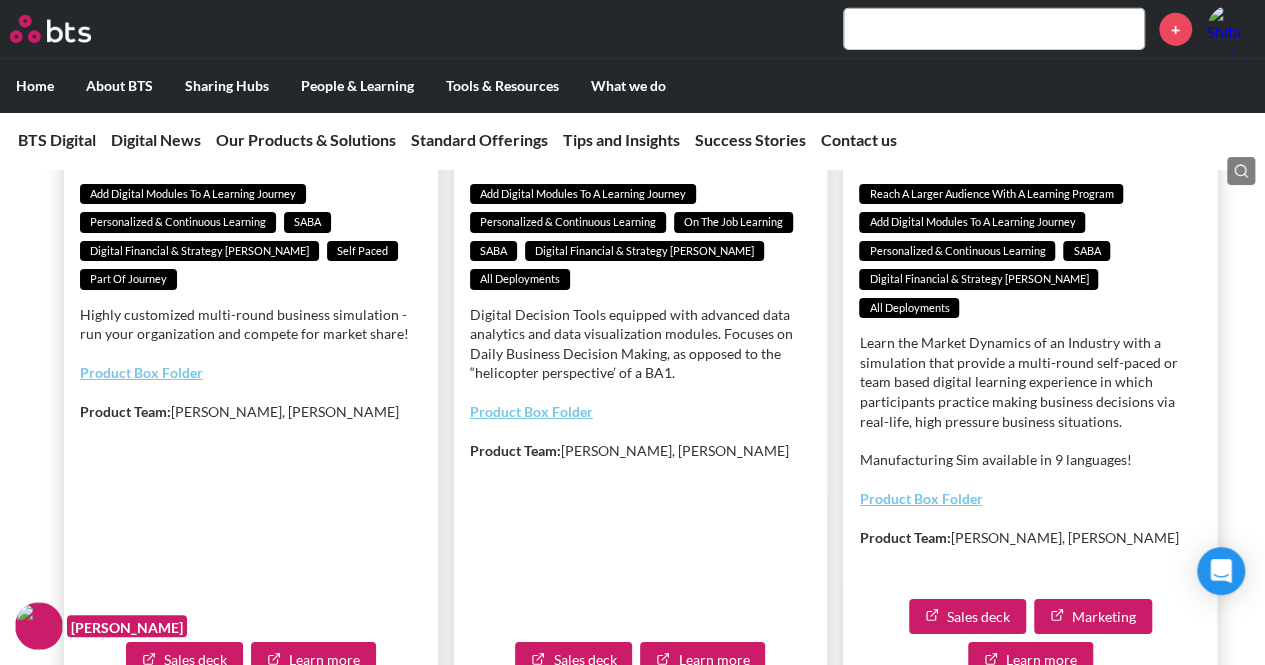 scroll, scrollTop: 3400, scrollLeft: 0, axis: vertical 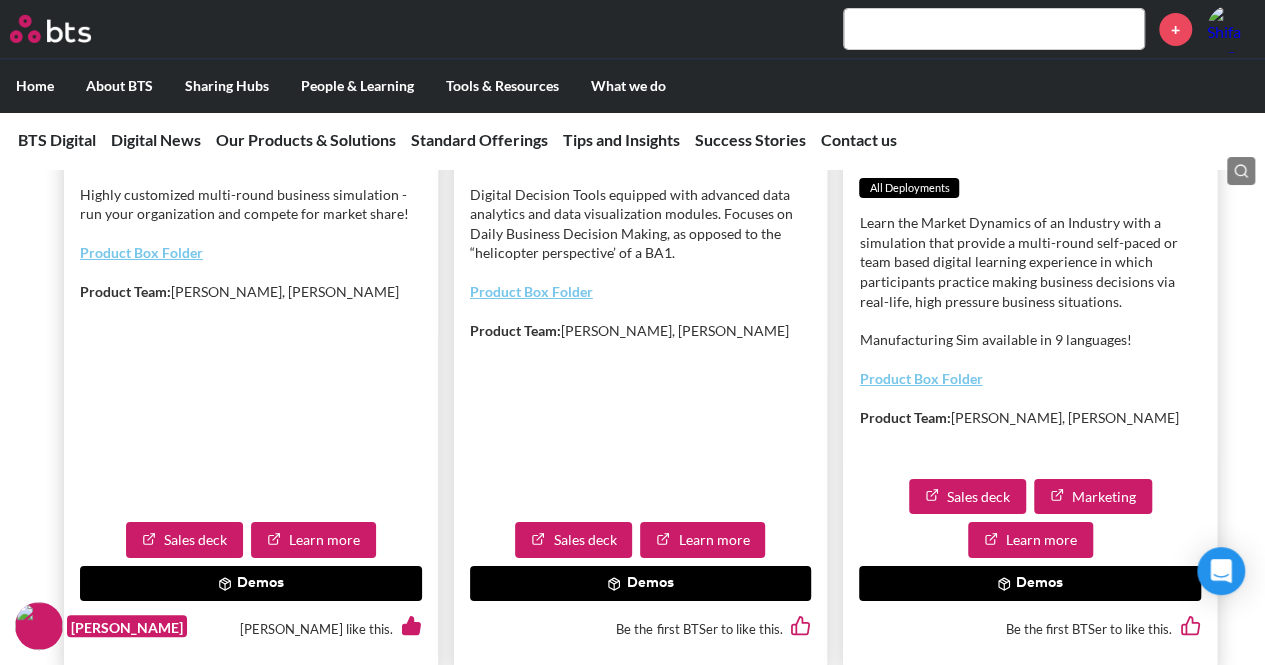 click on "Demos" at bounding box center (1030, 584) 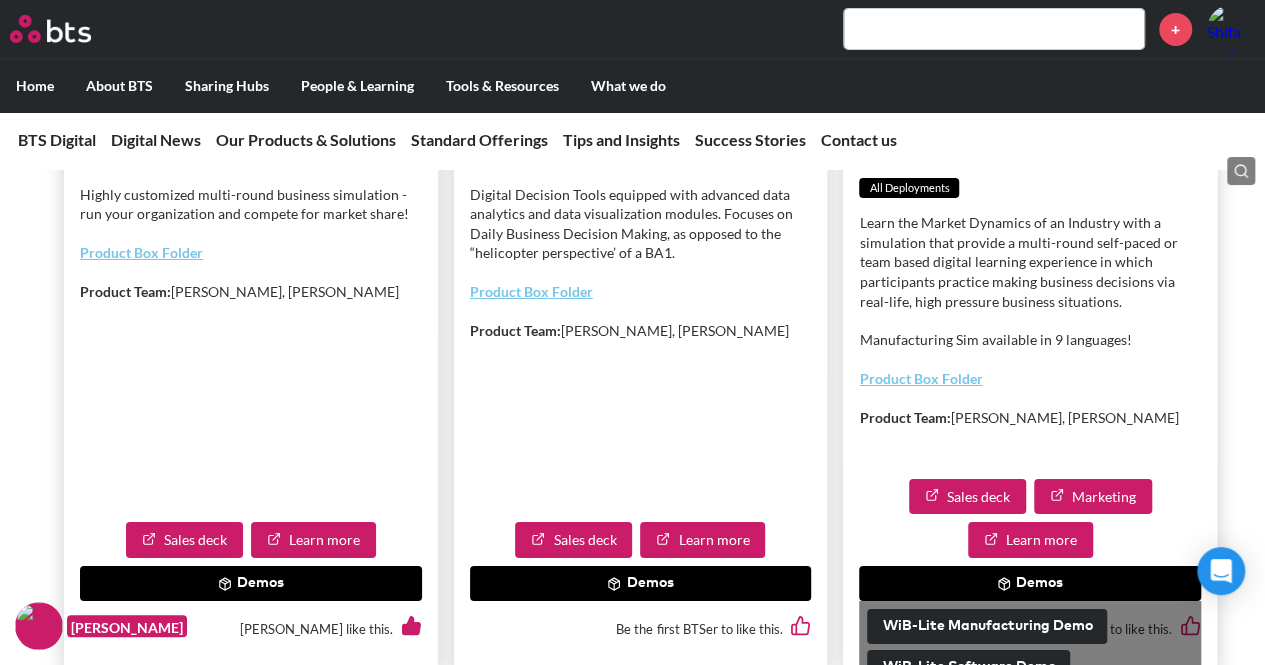 click on "Product Box Folder" at bounding box center [920, 378] 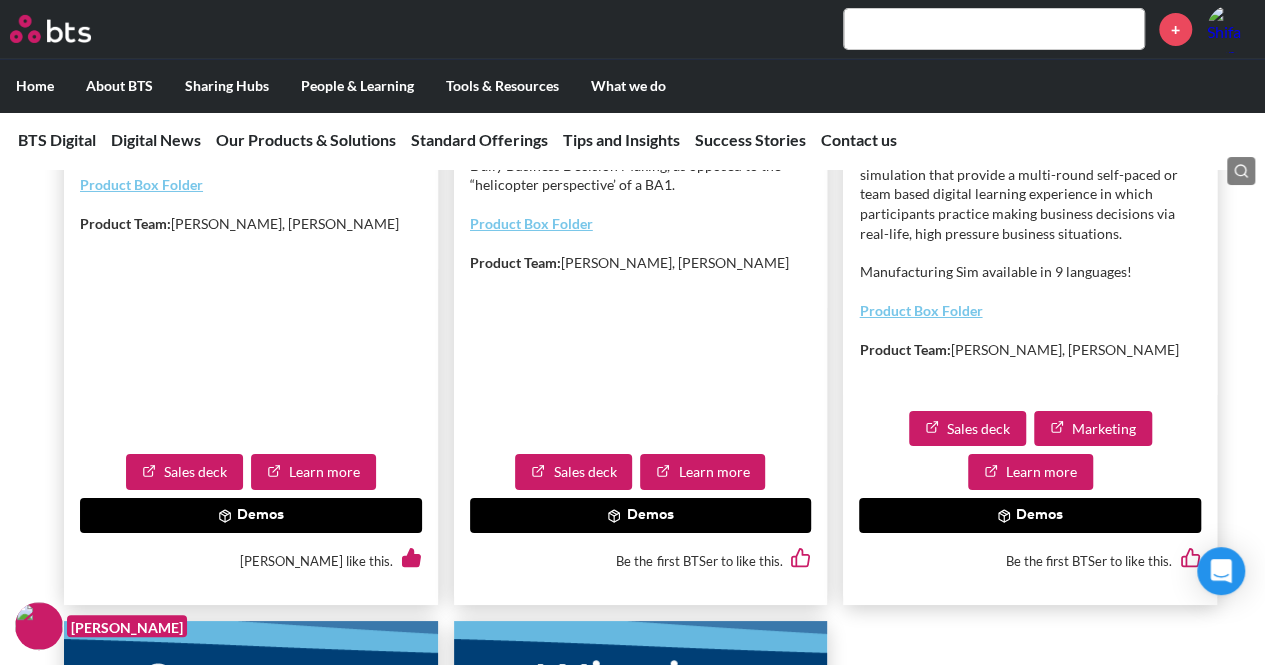 scroll, scrollTop: 3500, scrollLeft: 0, axis: vertical 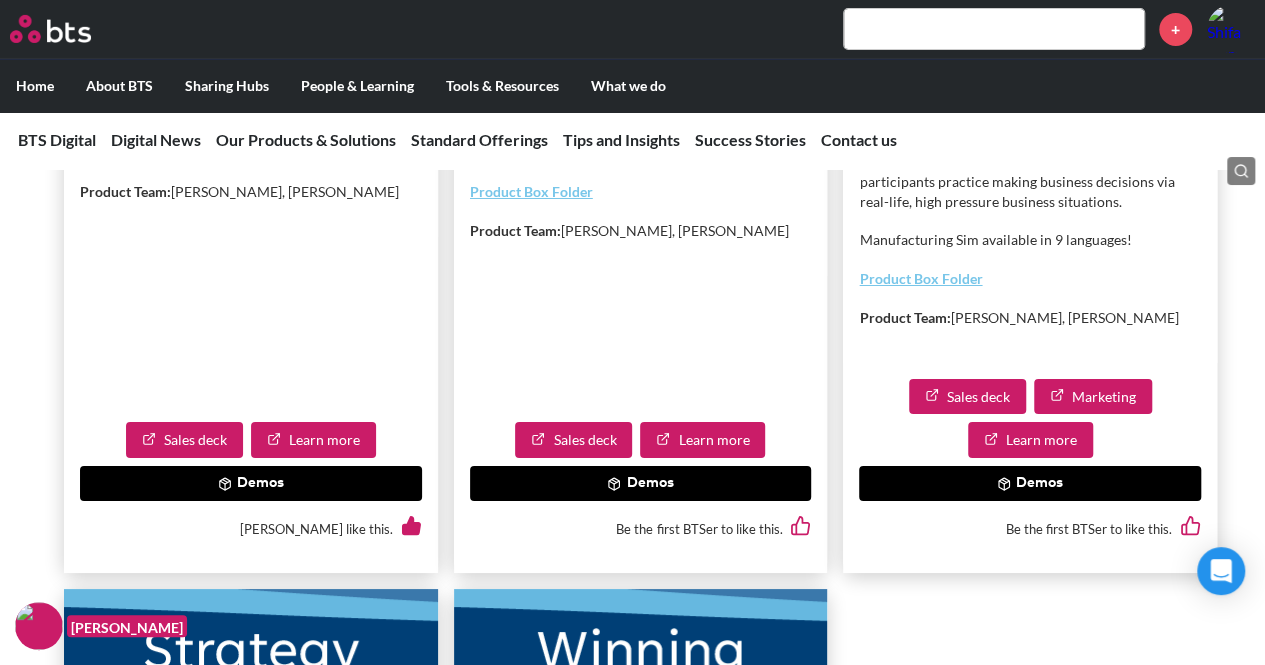 click on "Sales deck" at bounding box center (967, 397) 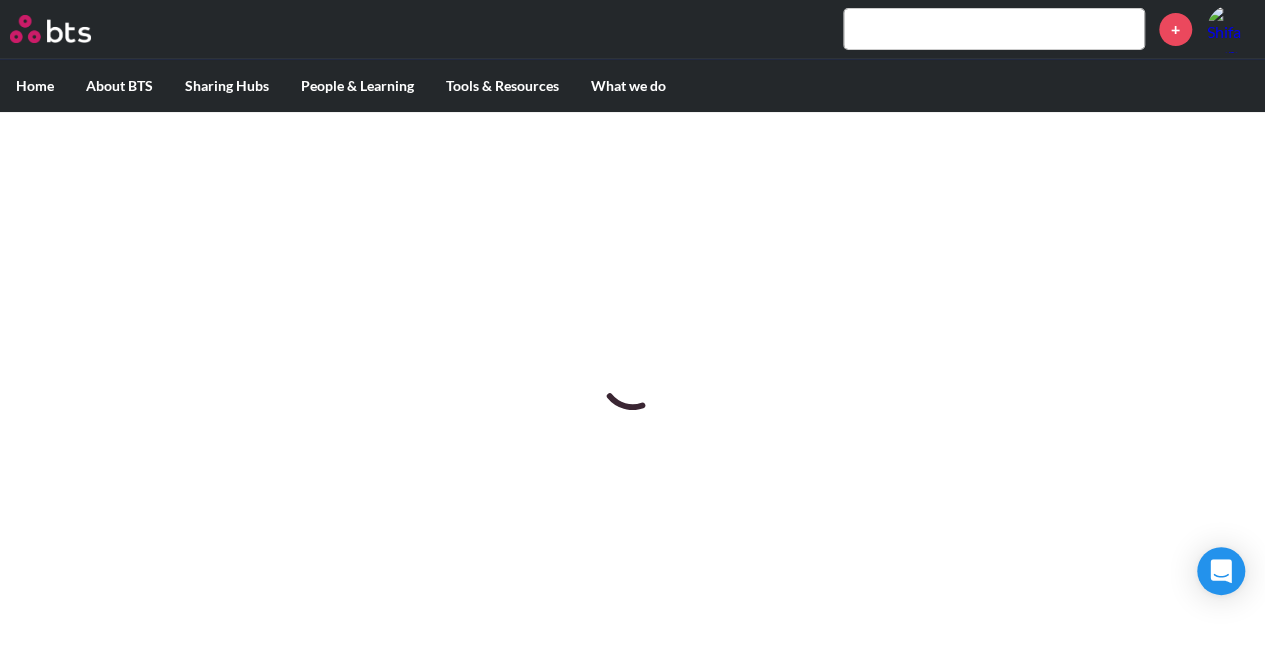 scroll, scrollTop: 0, scrollLeft: 0, axis: both 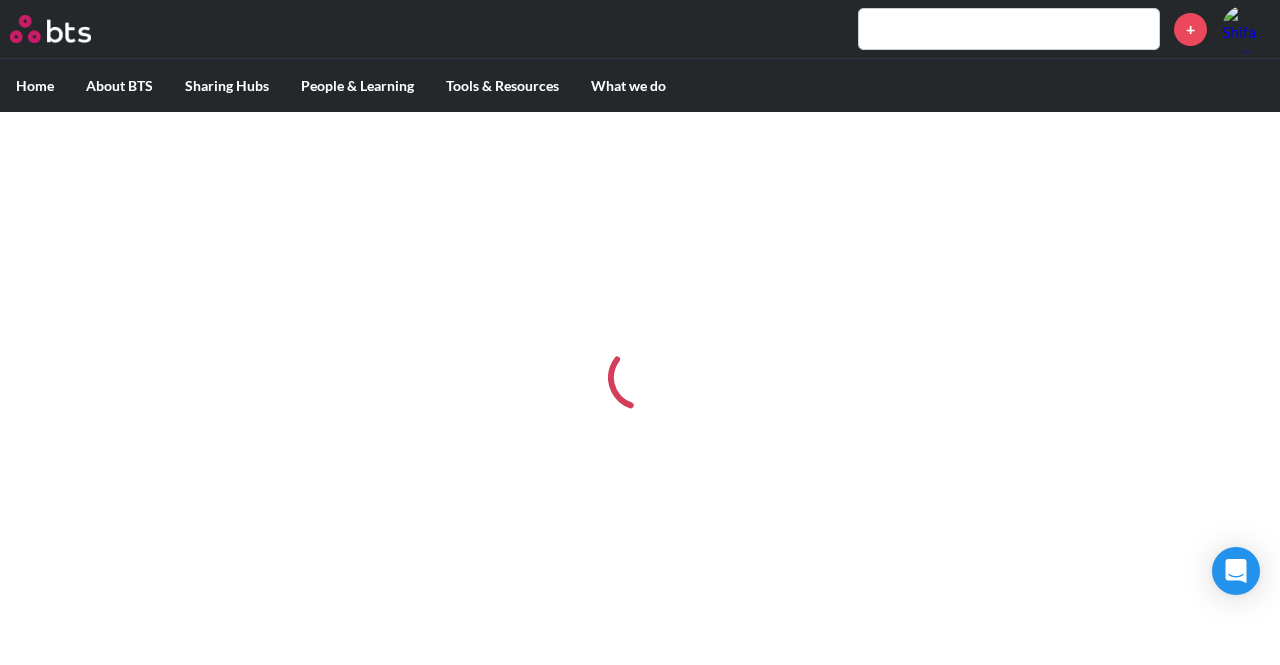 click at bounding box center [640, 378] 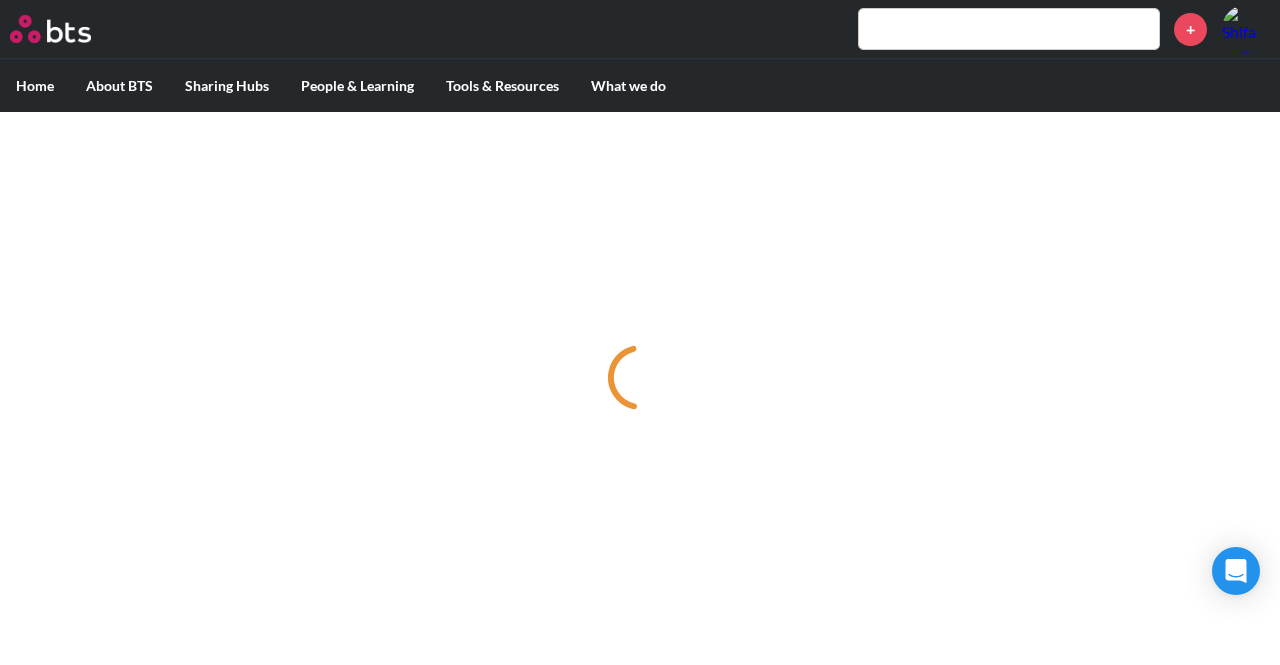 drag, startPoint x: 1246, startPoint y: 14, endPoint x: 572, endPoint y: 351, distance: 753.55493 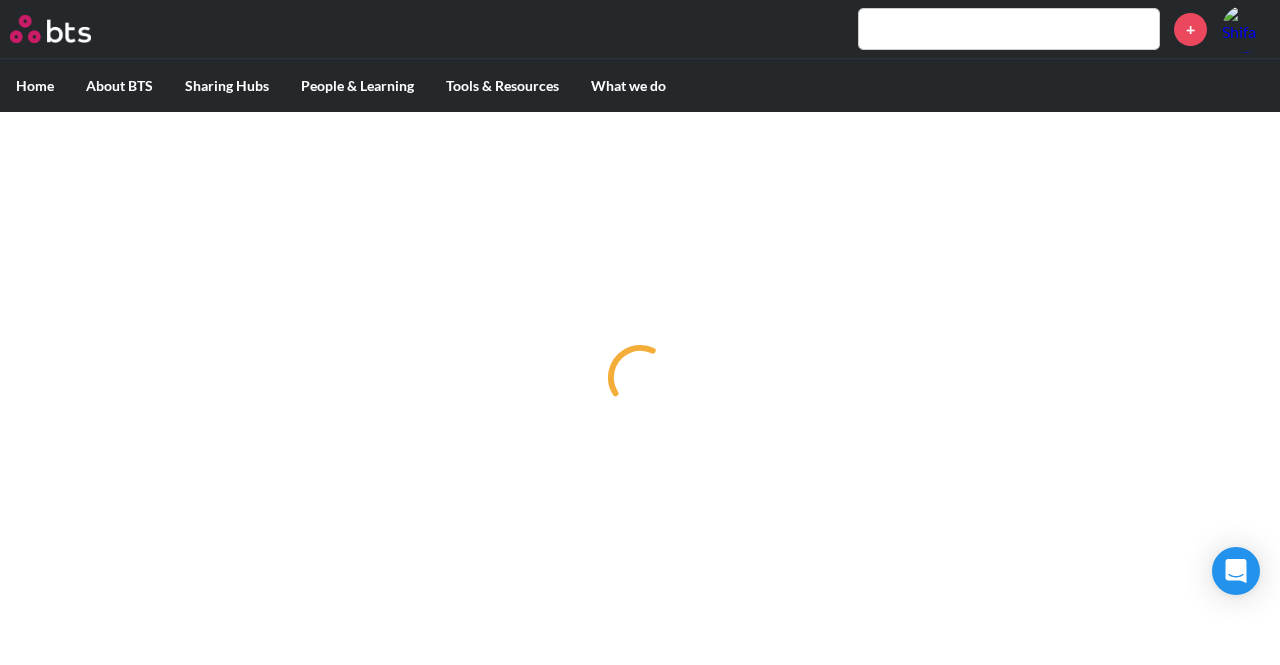 click at bounding box center [640, 378] 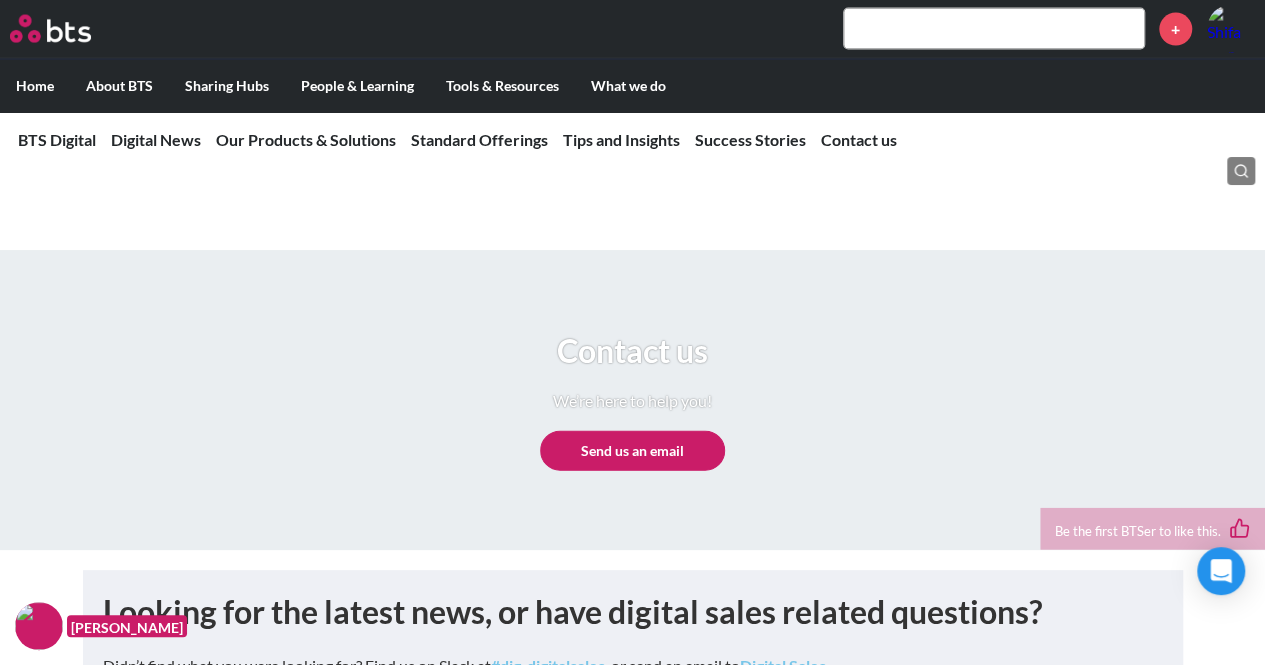 scroll, scrollTop: 10046, scrollLeft: 0, axis: vertical 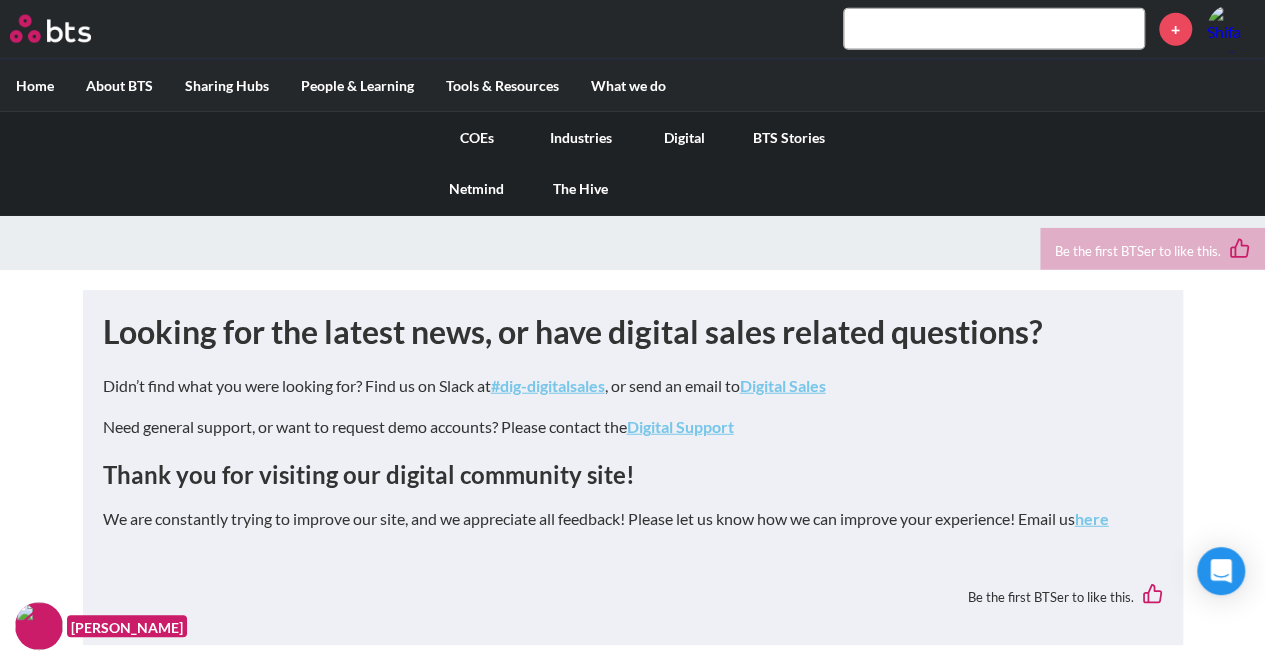 click on "What we do" at bounding box center (628, 86) 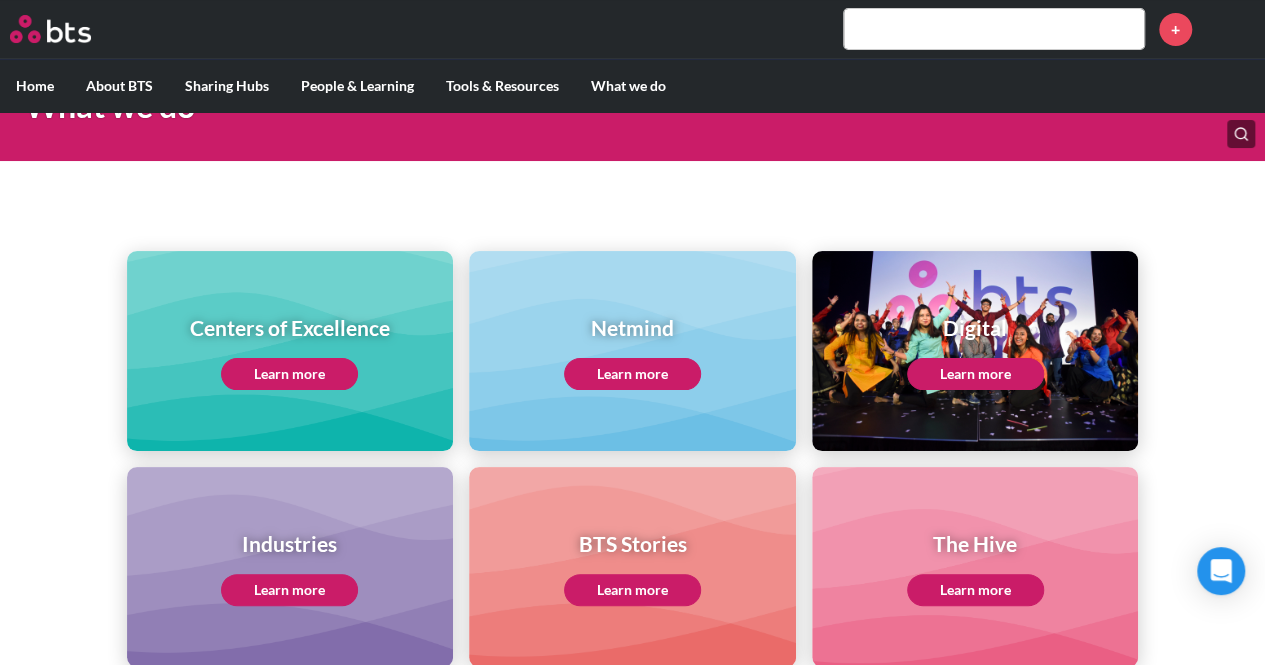 scroll, scrollTop: 257, scrollLeft: 0, axis: vertical 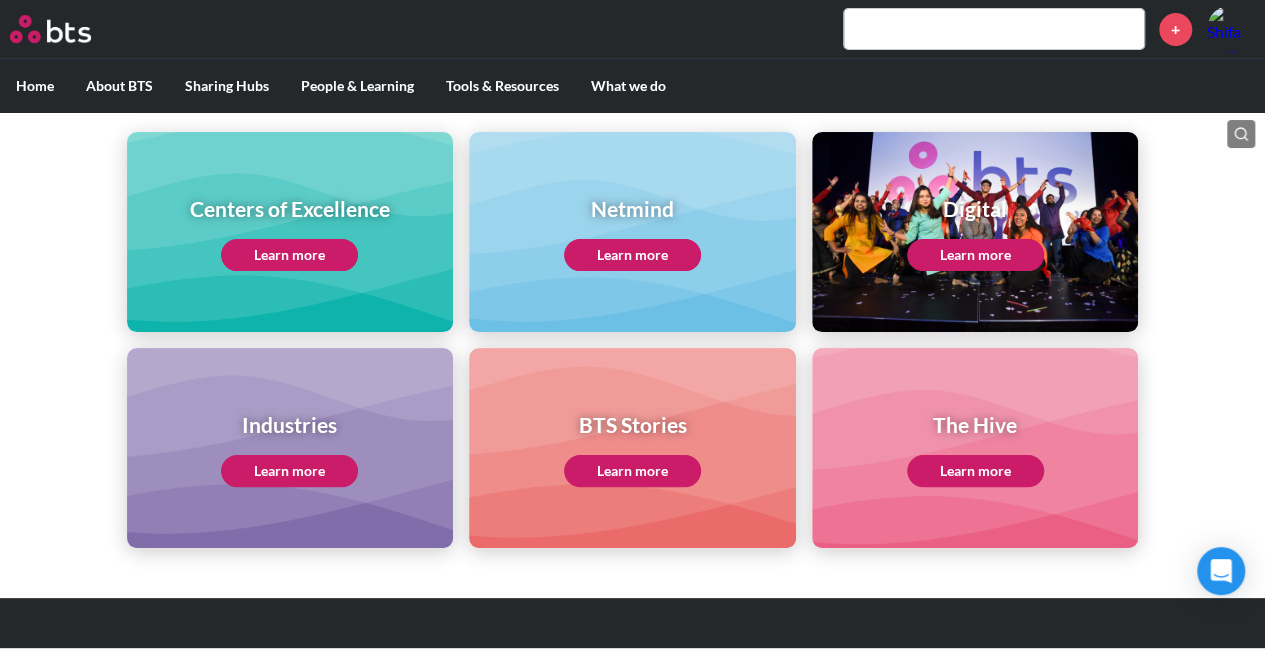 click on "Digital Learn more" at bounding box center (975, 232) 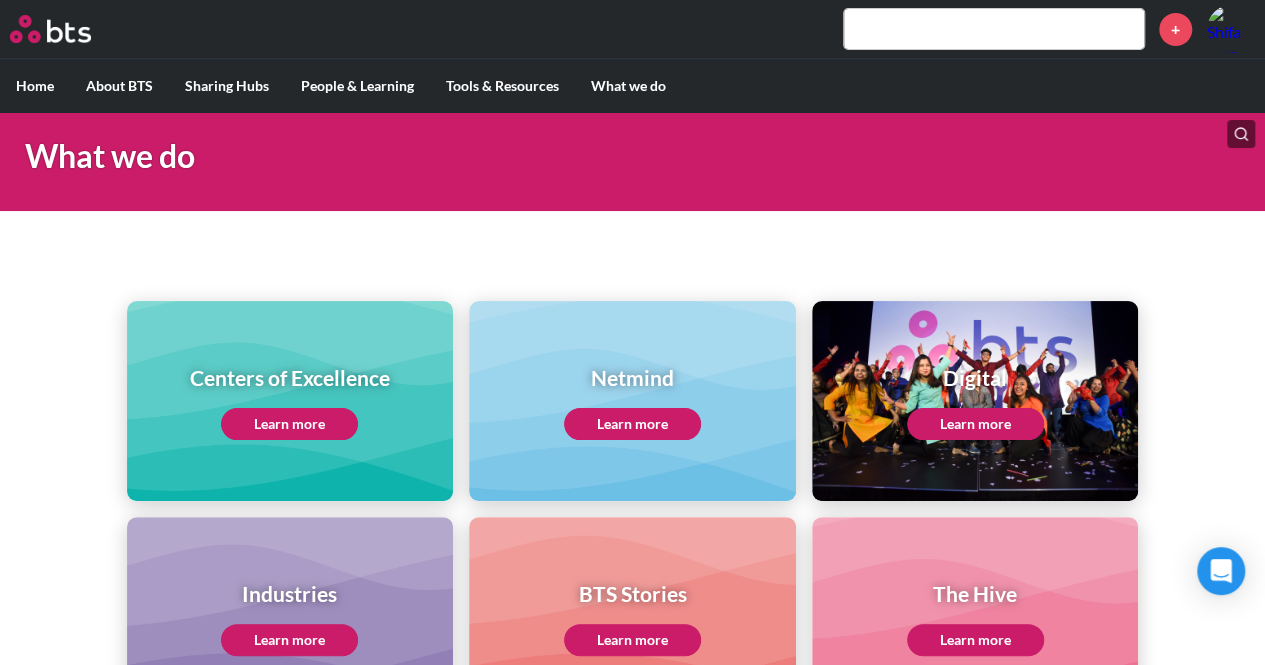 scroll, scrollTop: 0, scrollLeft: 0, axis: both 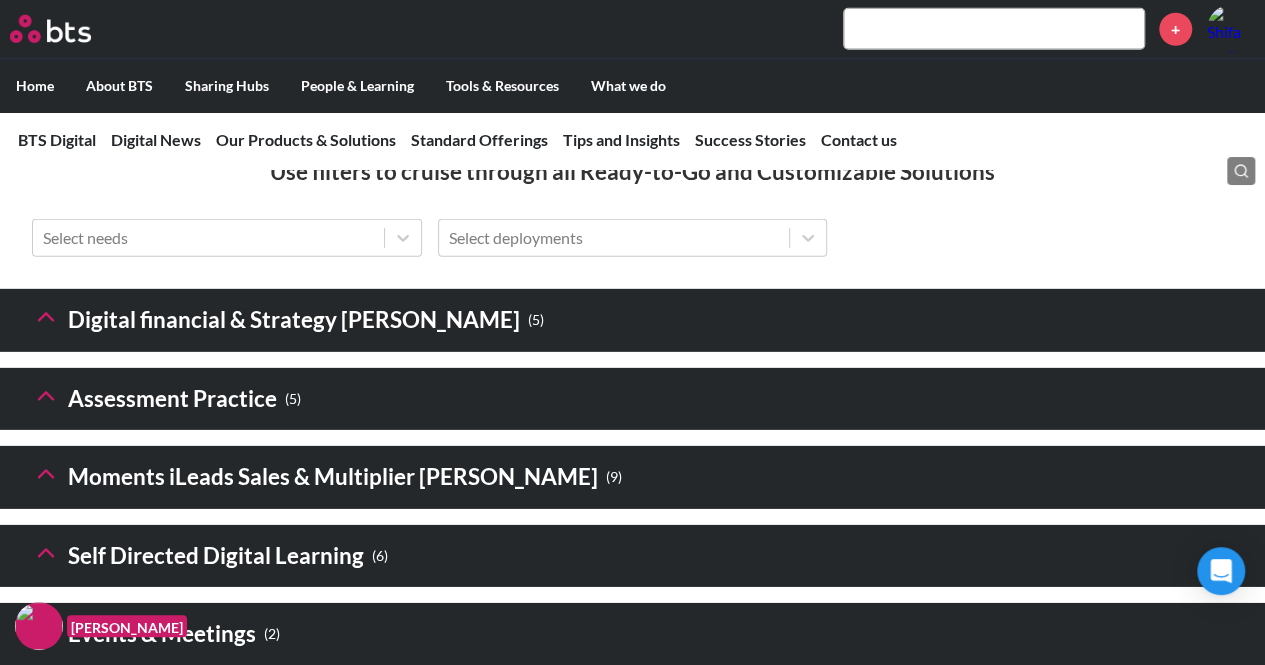 click 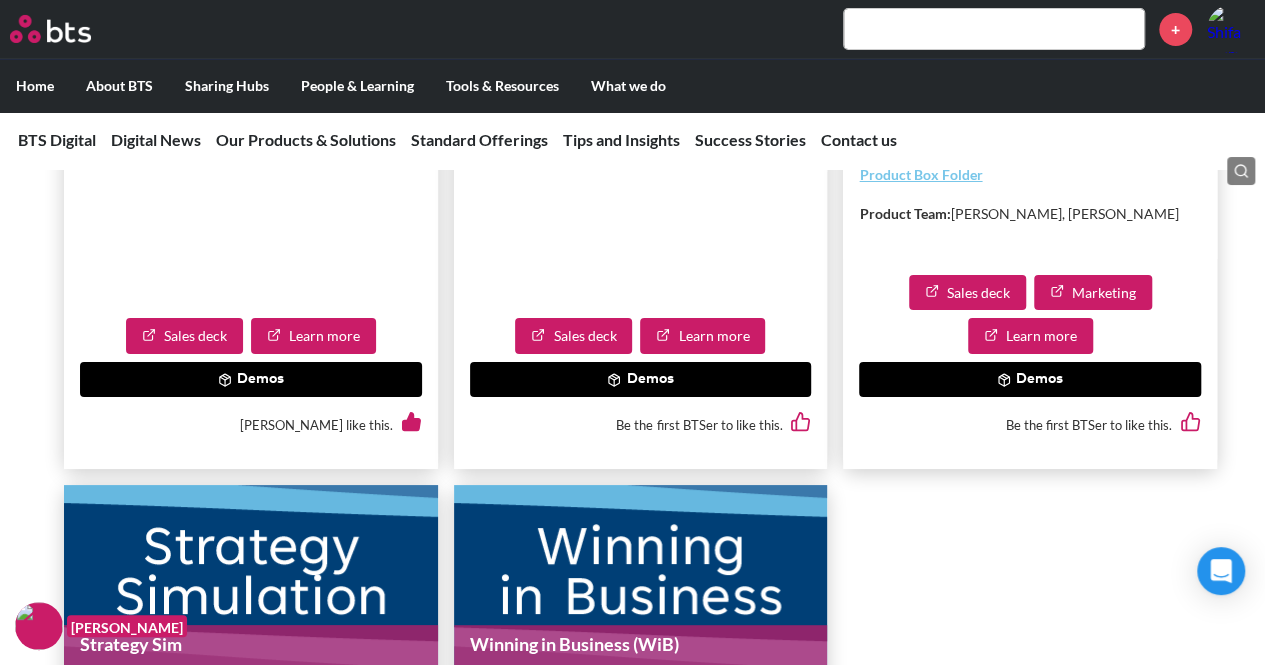 scroll, scrollTop: 3600, scrollLeft: 0, axis: vertical 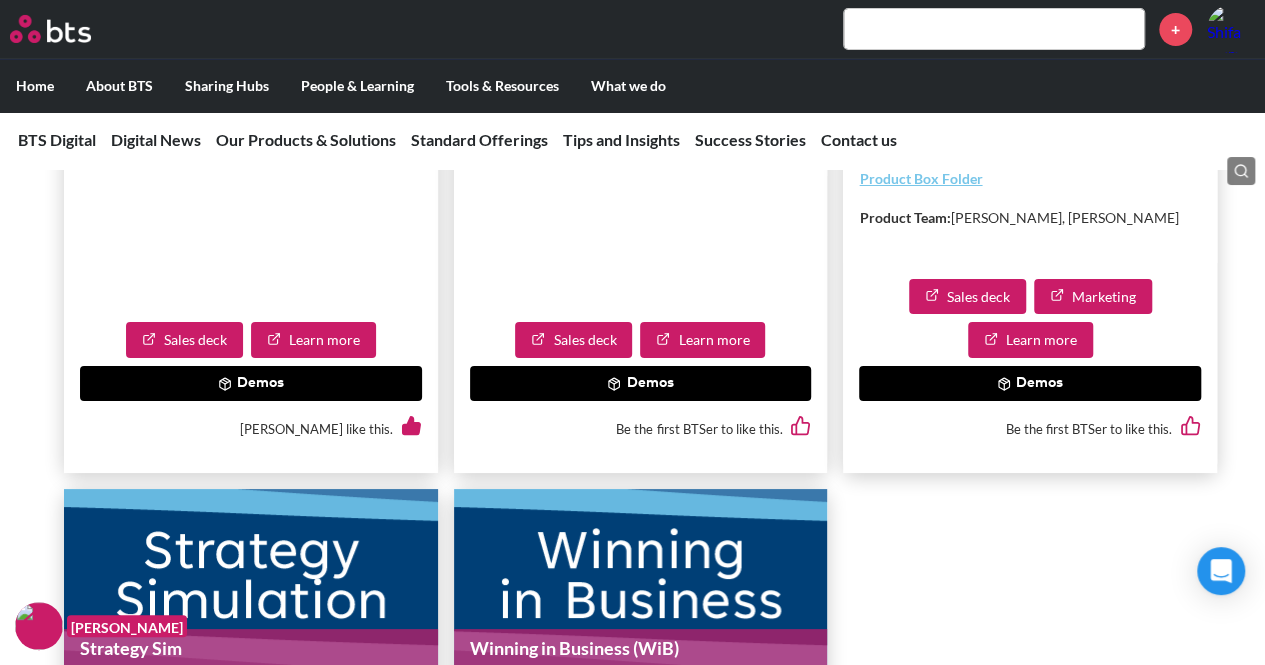 click on "Demos" at bounding box center (1030, 384) 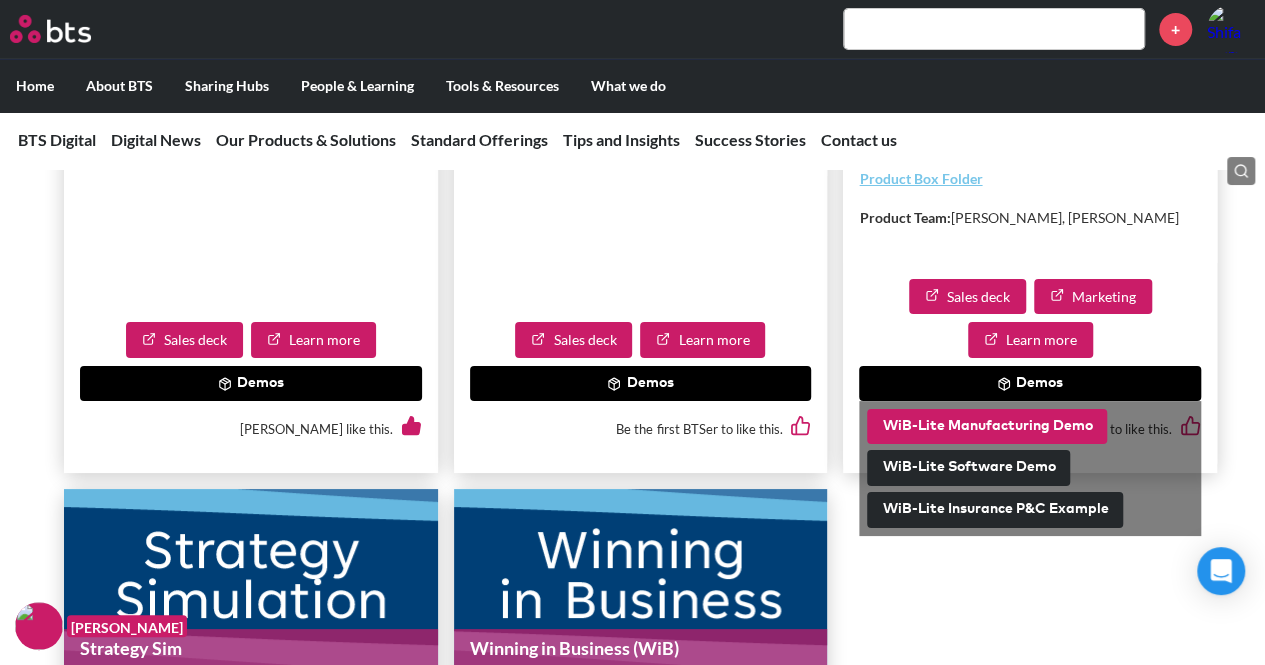 click on "WiB-Lite Manufacturing Demo" at bounding box center (987, 427) 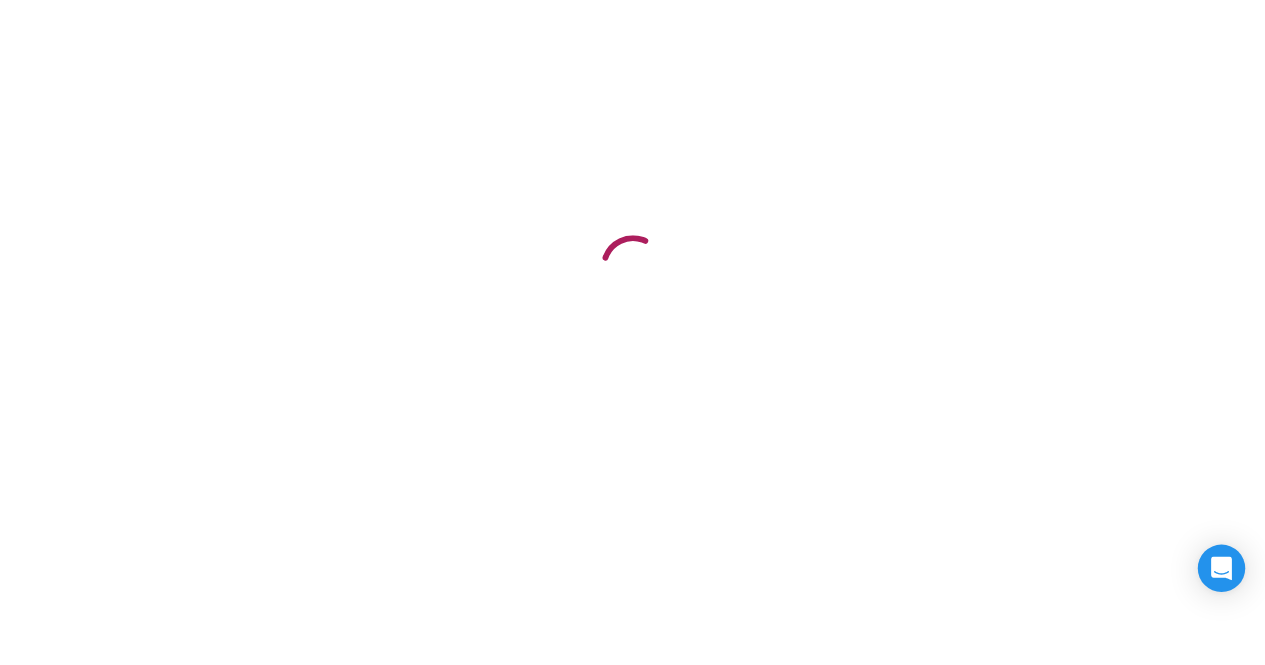 scroll, scrollTop: 0, scrollLeft: 0, axis: both 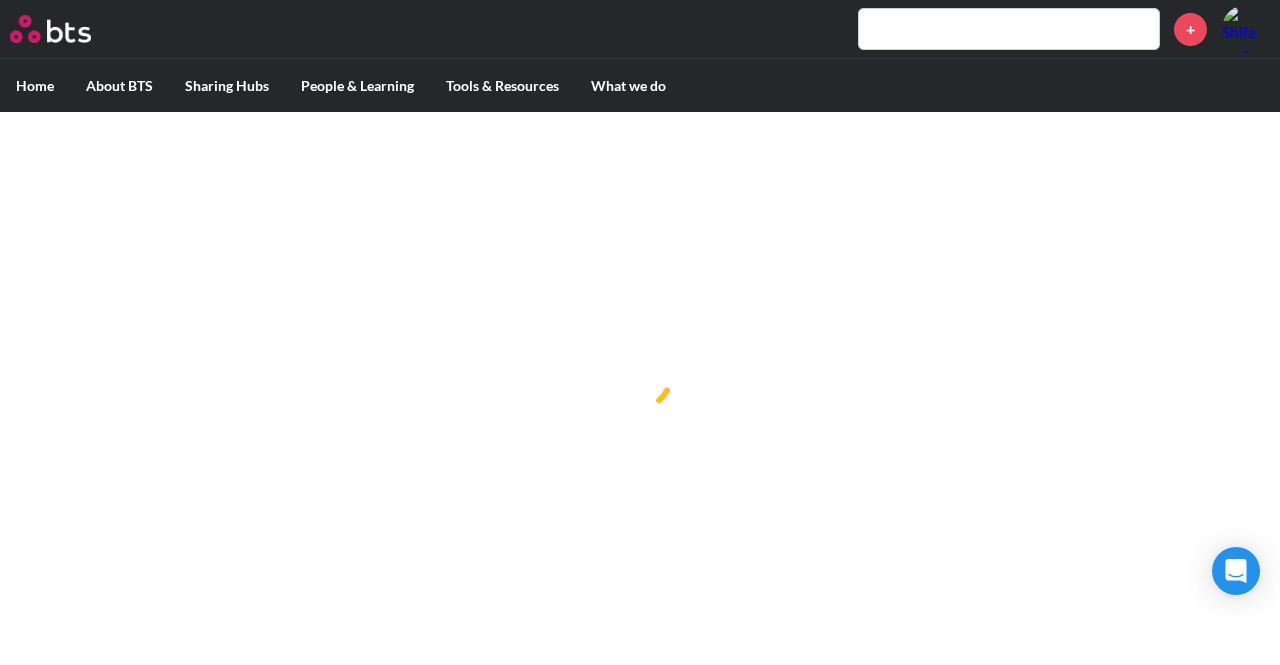 drag, startPoint x: 1252, startPoint y: 0, endPoint x: 527, endPoint y: 333, distance: 797.8183 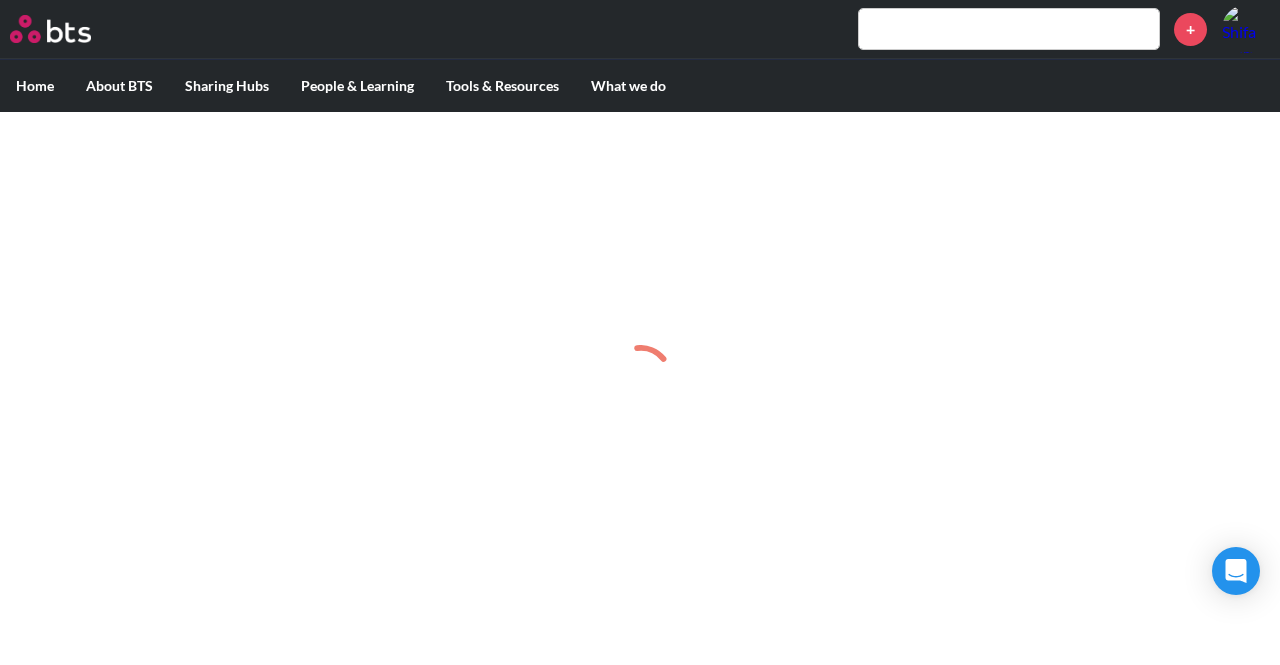 click at bounding box center [640, 378] 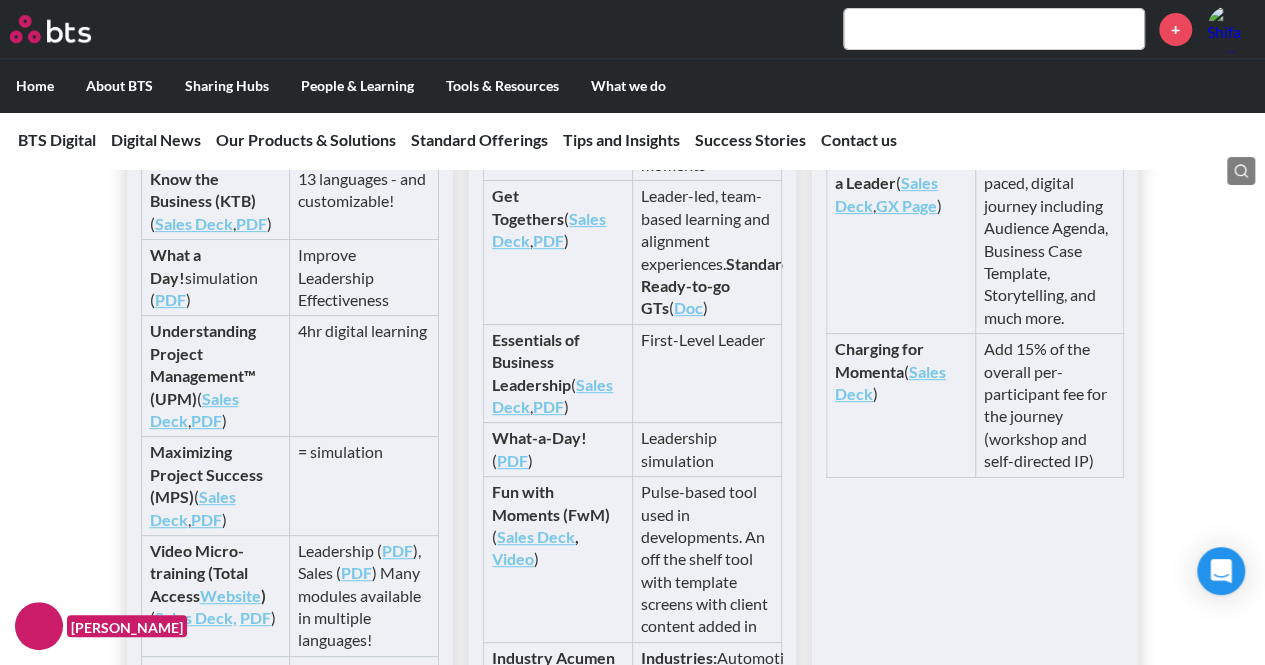 scroll, scrollTop: 3900, scrollLeft: 0, axis: vertical 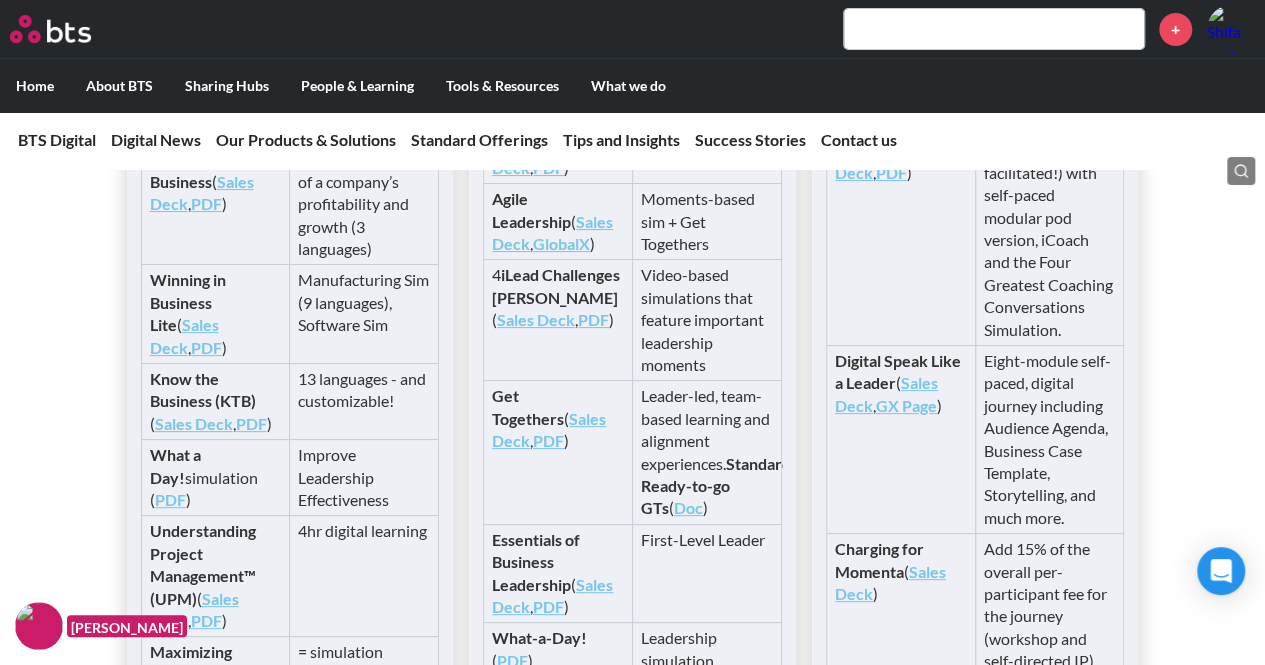 click on "Sales Deck" at bounding box center (184, 335) 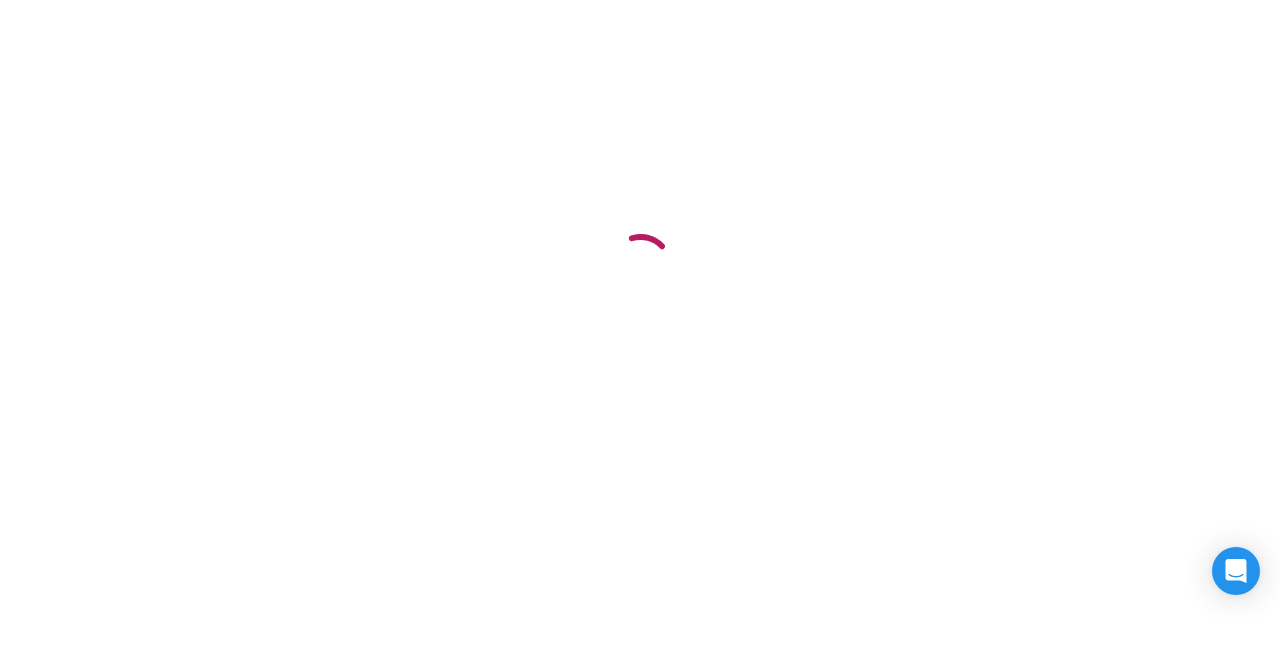 scroll, scrollTop: 0, scrollLeft: 0, axis: both 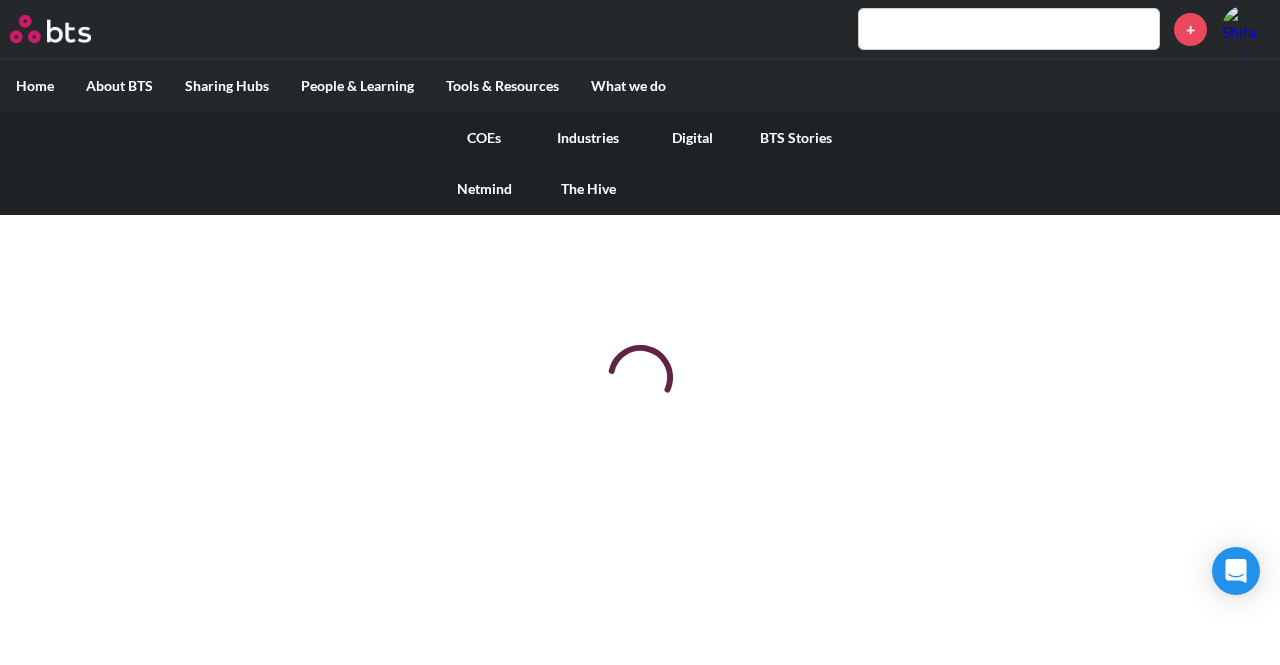 click on "Digital" at bounding box center (692, 138) 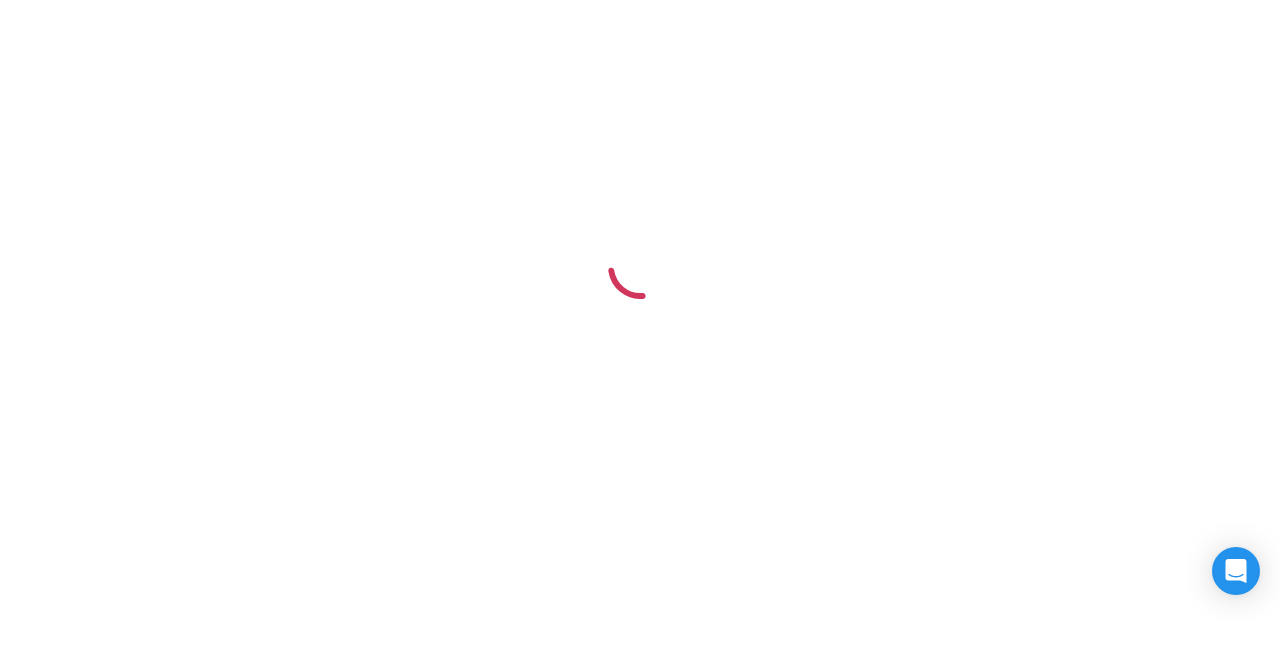 scroll, scrollTop: 0, scrollLeft: 0, axis: both 